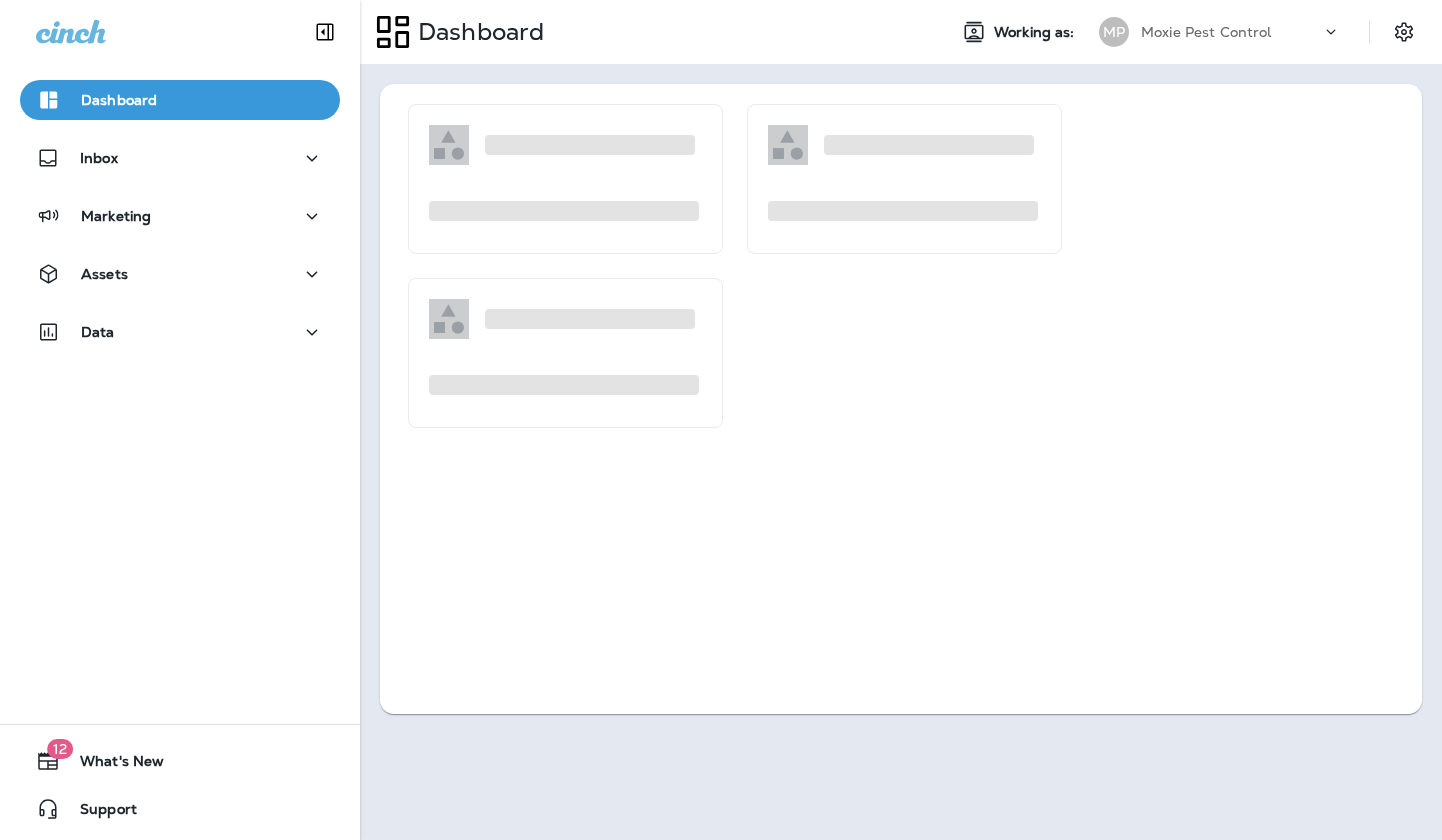 scroll, scrollTop: 0, scrollLeft: 0, axis: both 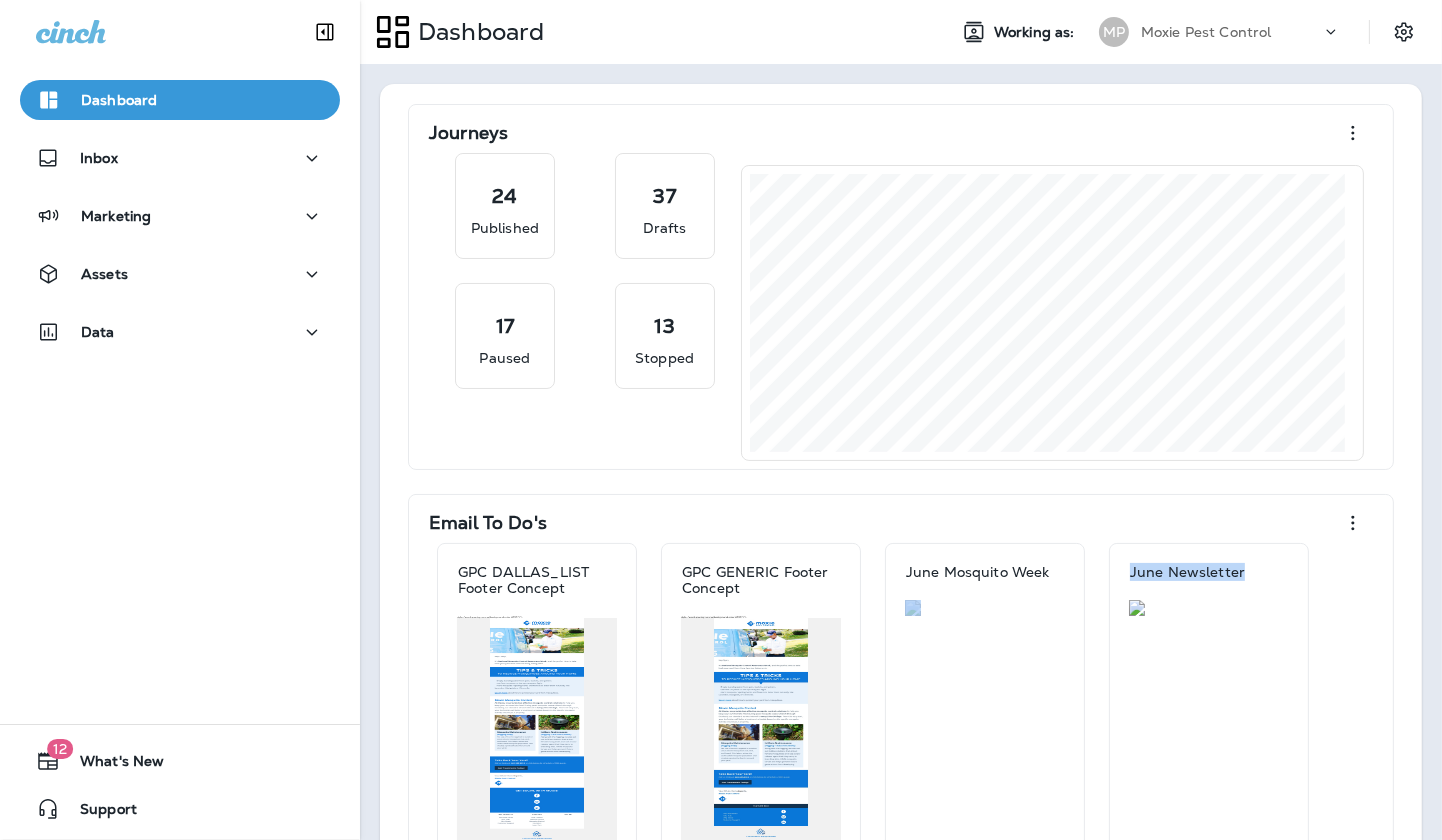 drag, startPoint x: 1367, startPoint y: 715, endPoint x: 1458, endPoint y: 717, distance: 91.02197 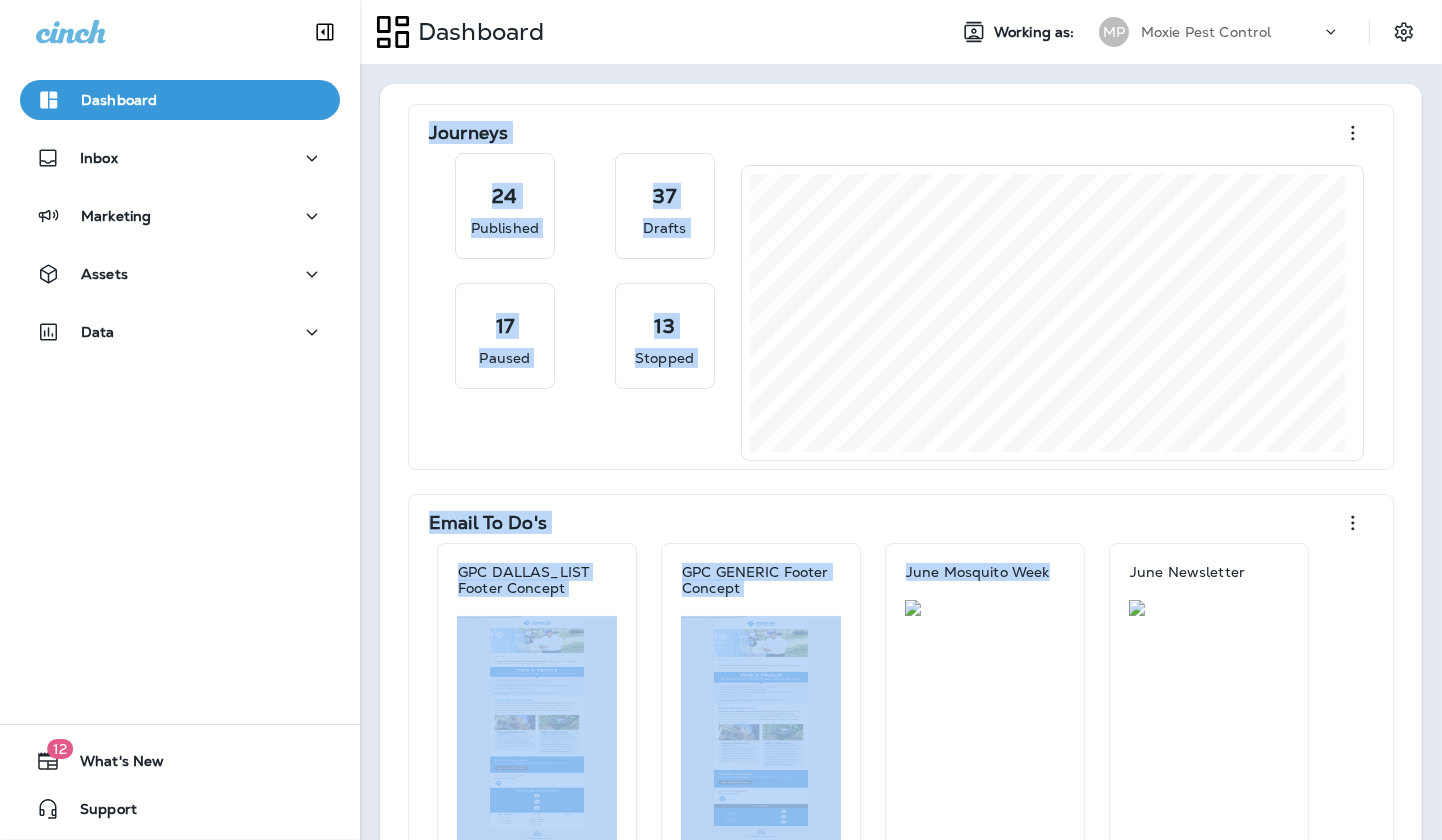 click on "Dashboard" at bounding box center [645, 32] 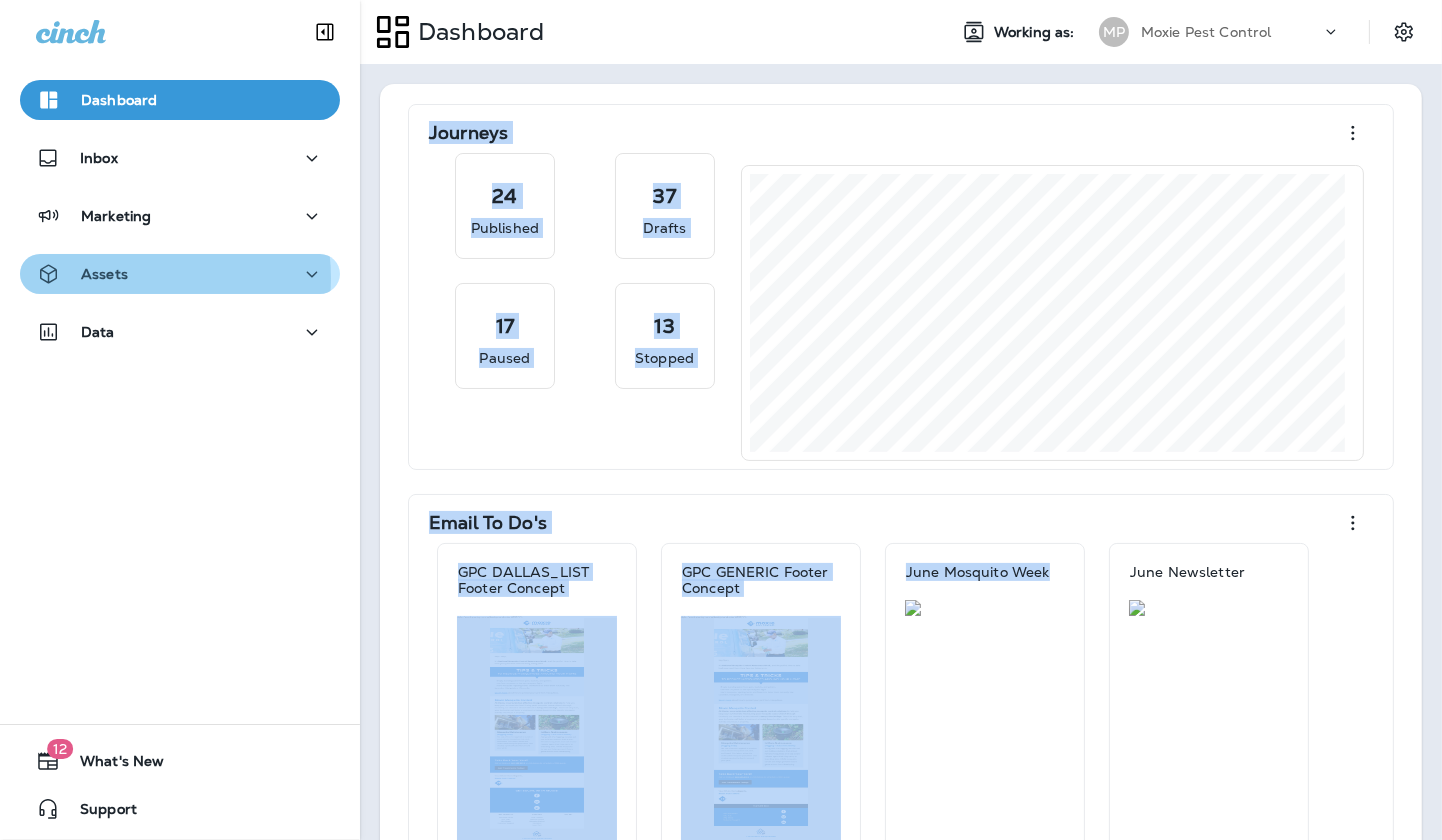 click on "Assets" at bounding box center (180, 274) 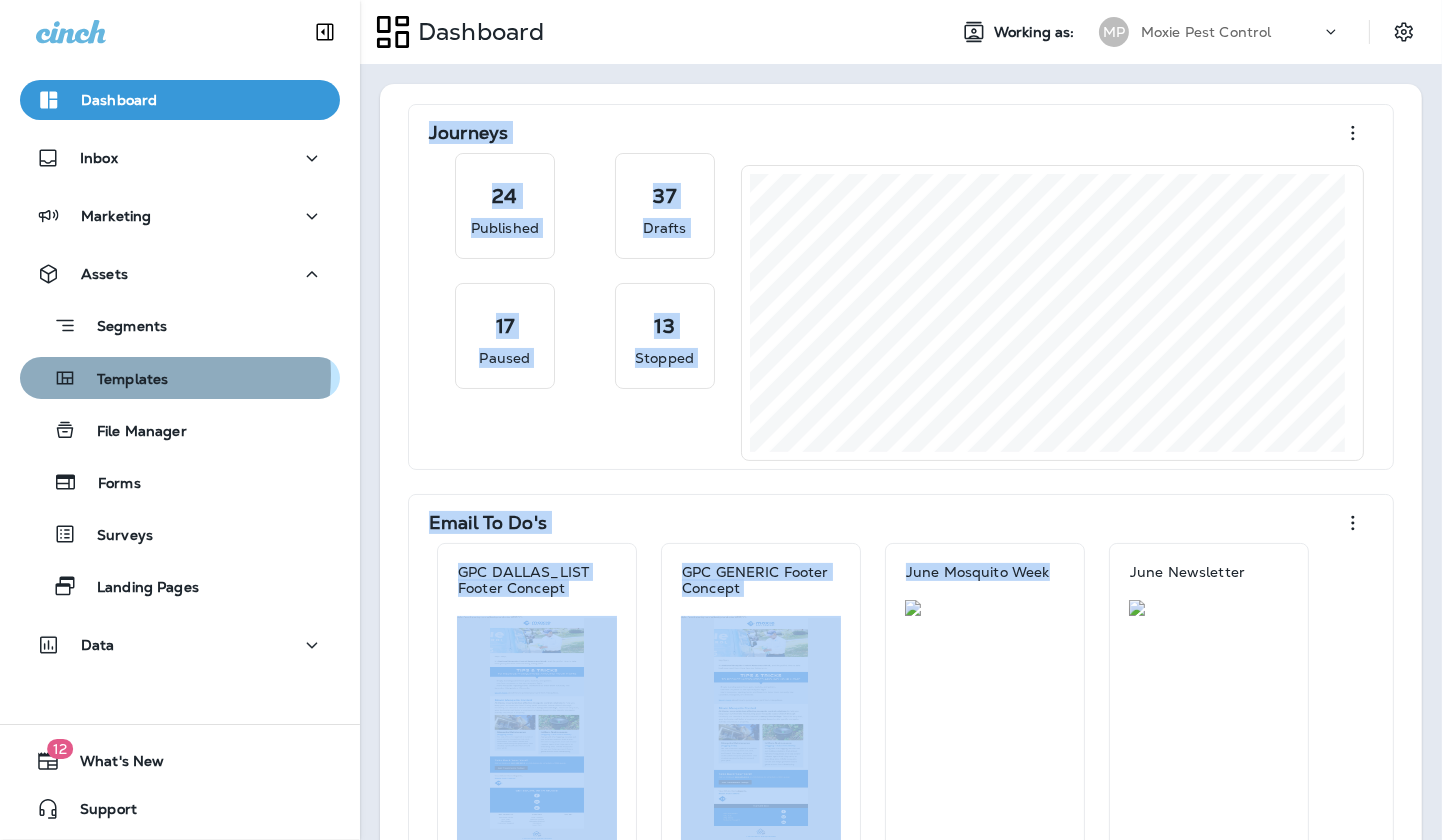 click on "Templates" at bounding box center (122, 380) 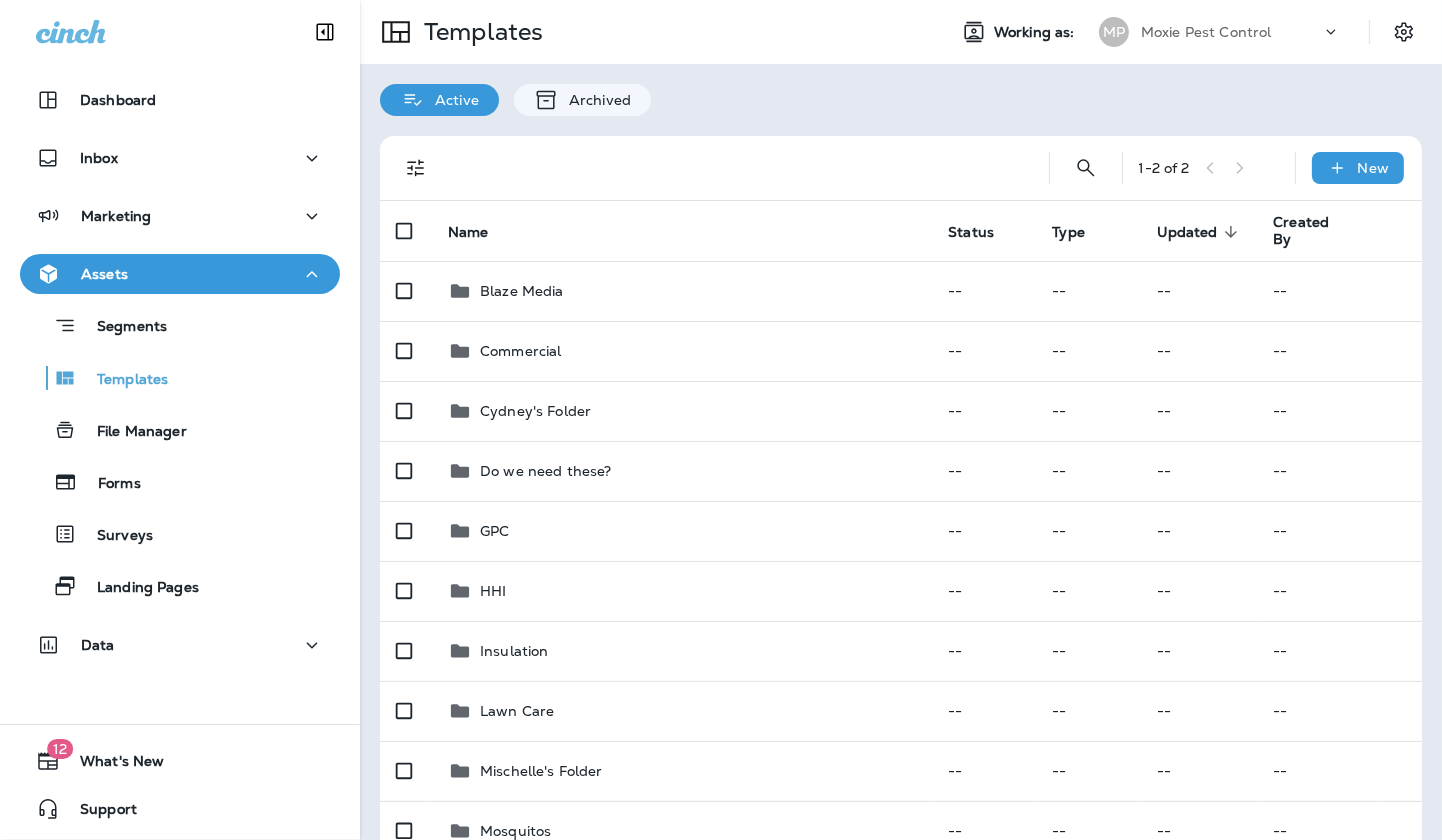 scroll, scrollTop: 1, scrollLeft: 0, axis: vertical 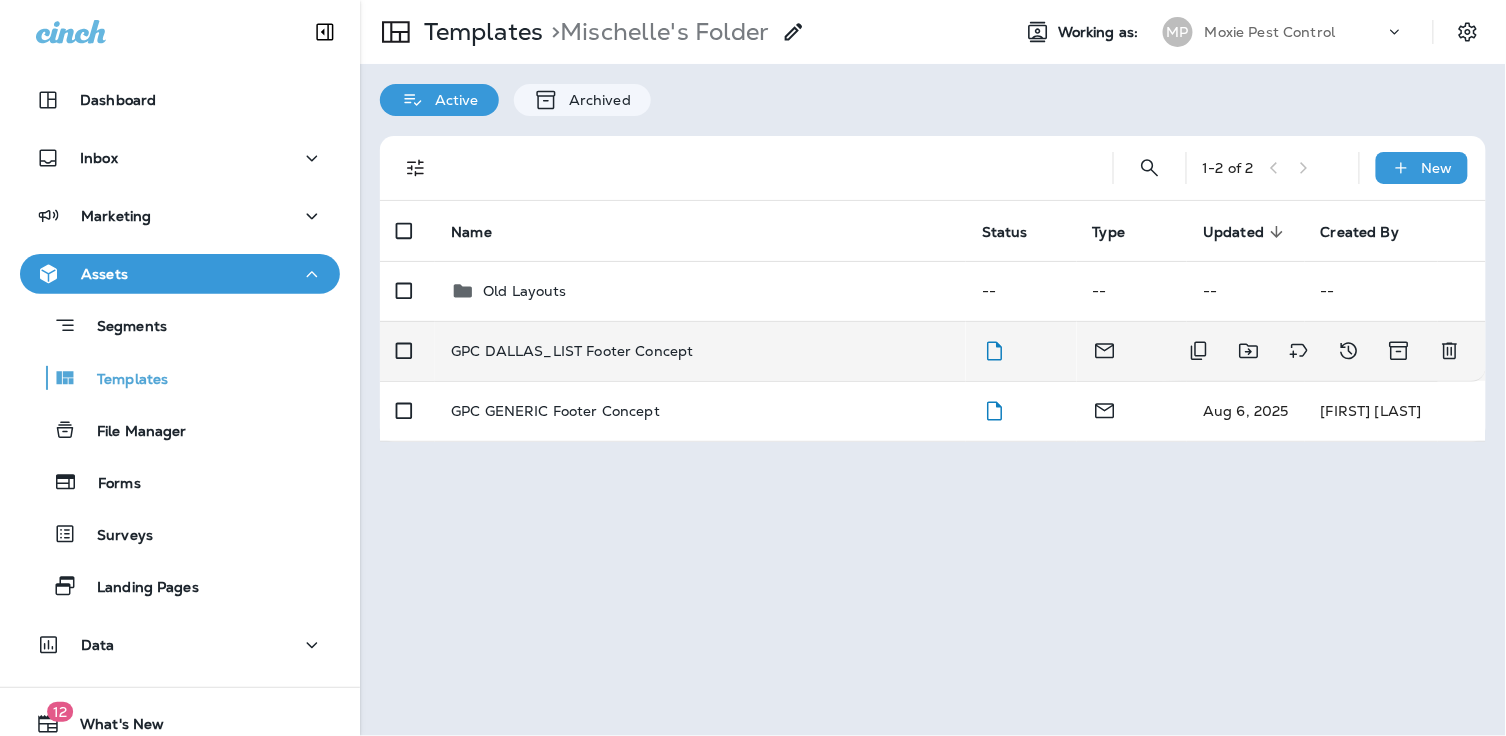 click on "GPC DALLAS_LIST Footer Concept" at bounding box center [572, 351] 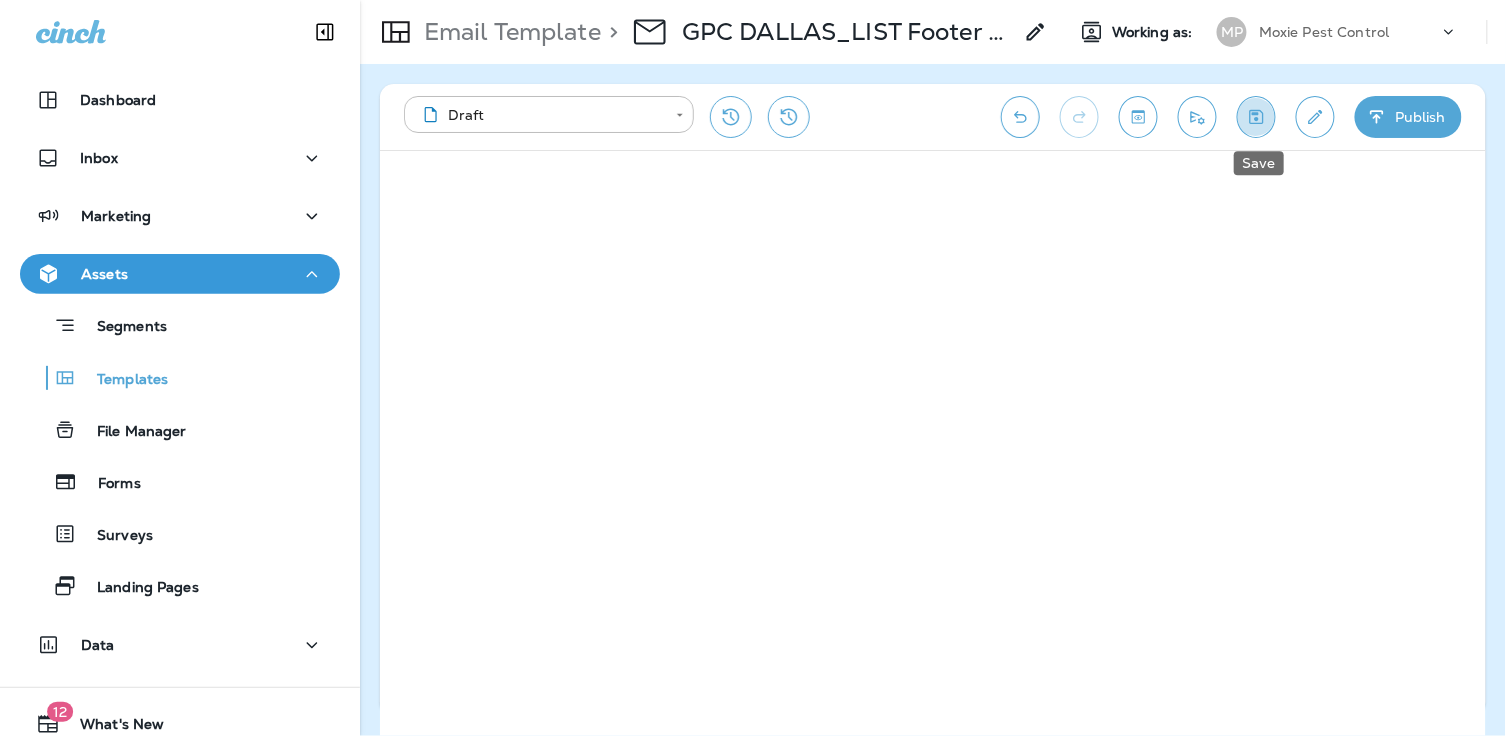 click 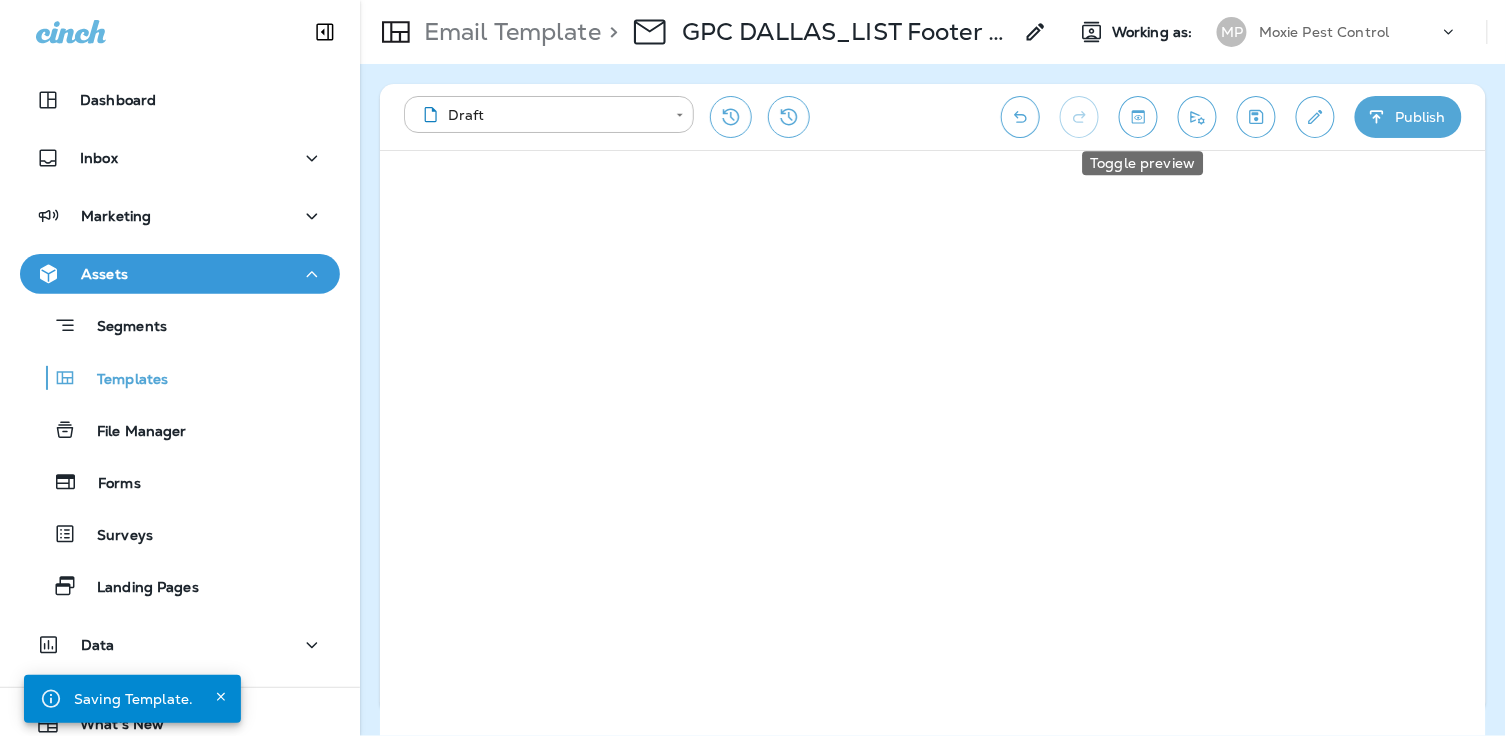 click 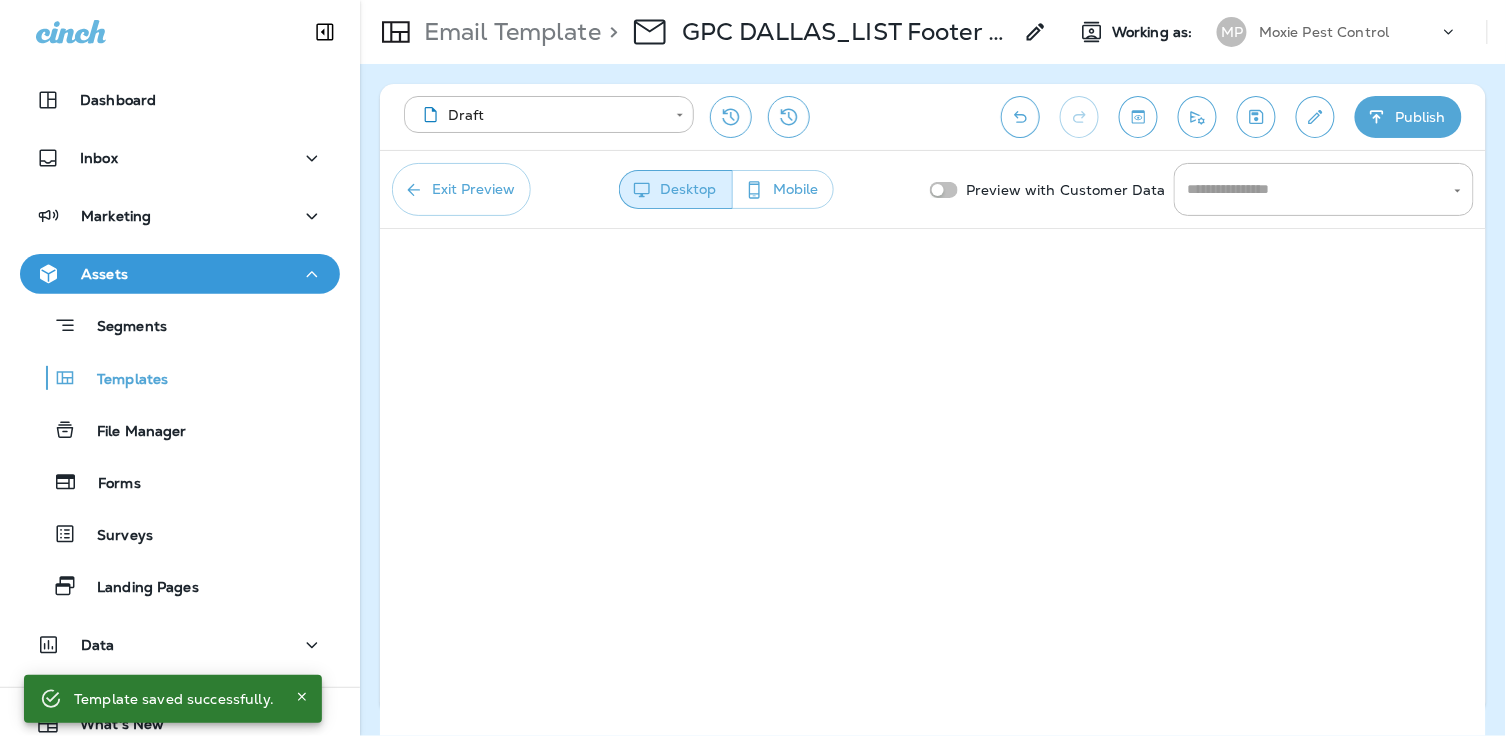 click on "Mobile" at bounding box center [783, 189] 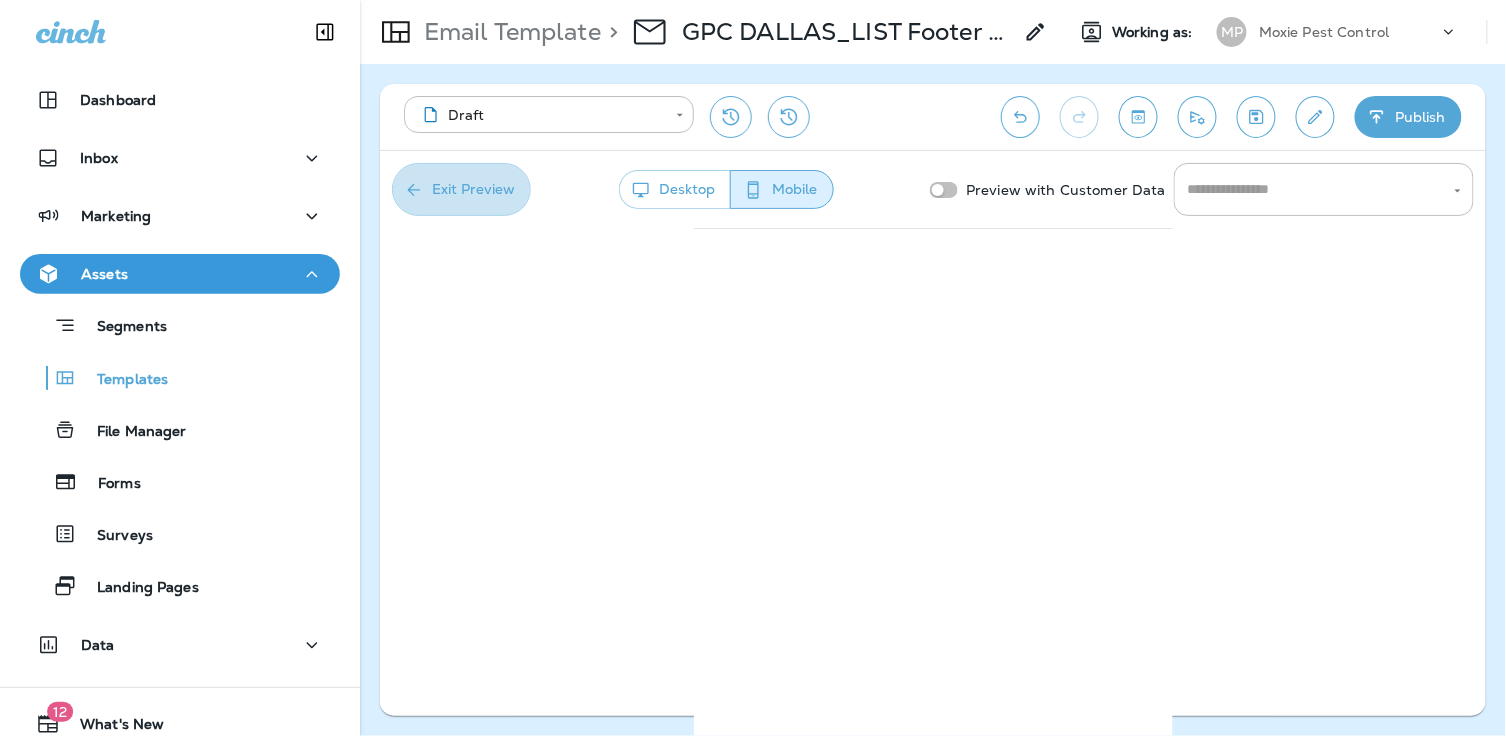 click on "Exit Preview" at bounding box center [461, 189] 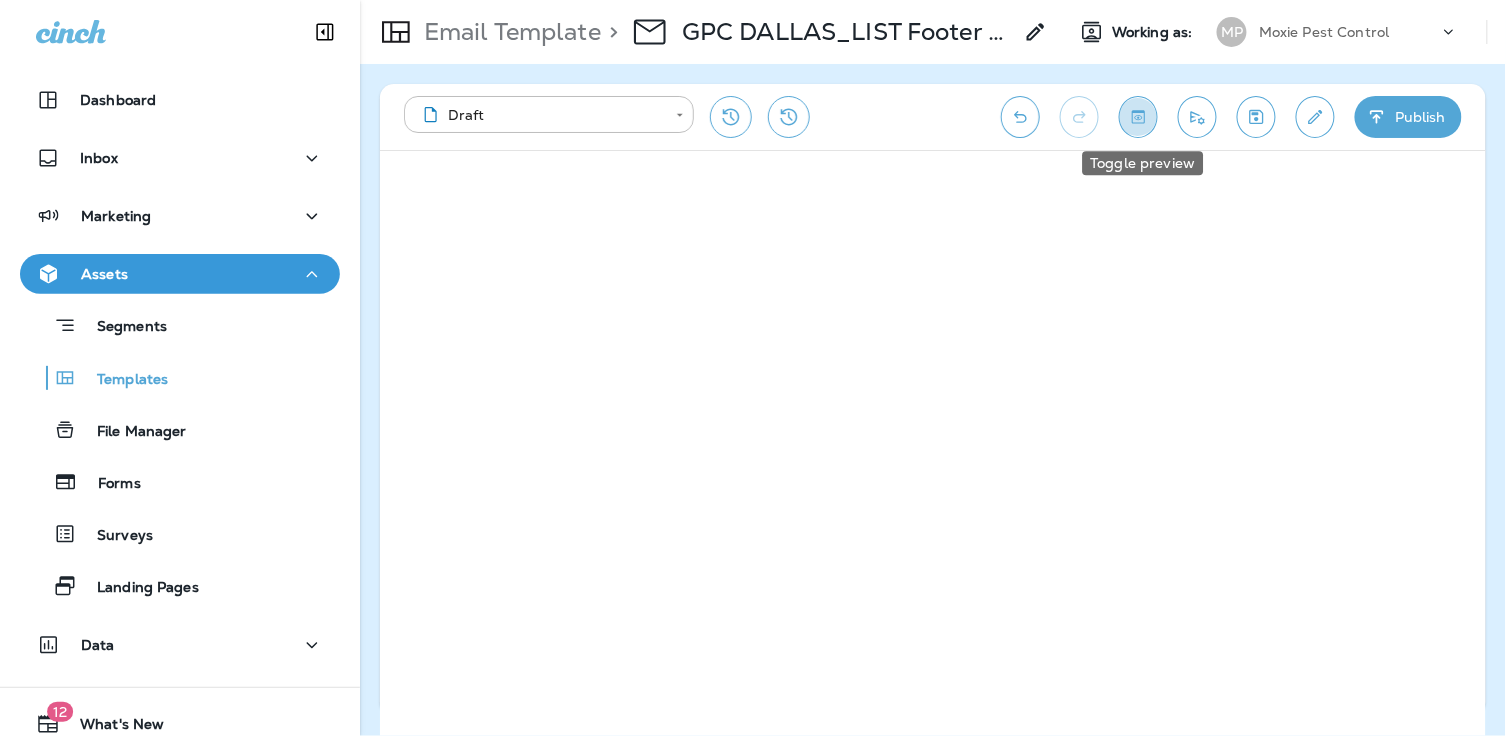 click 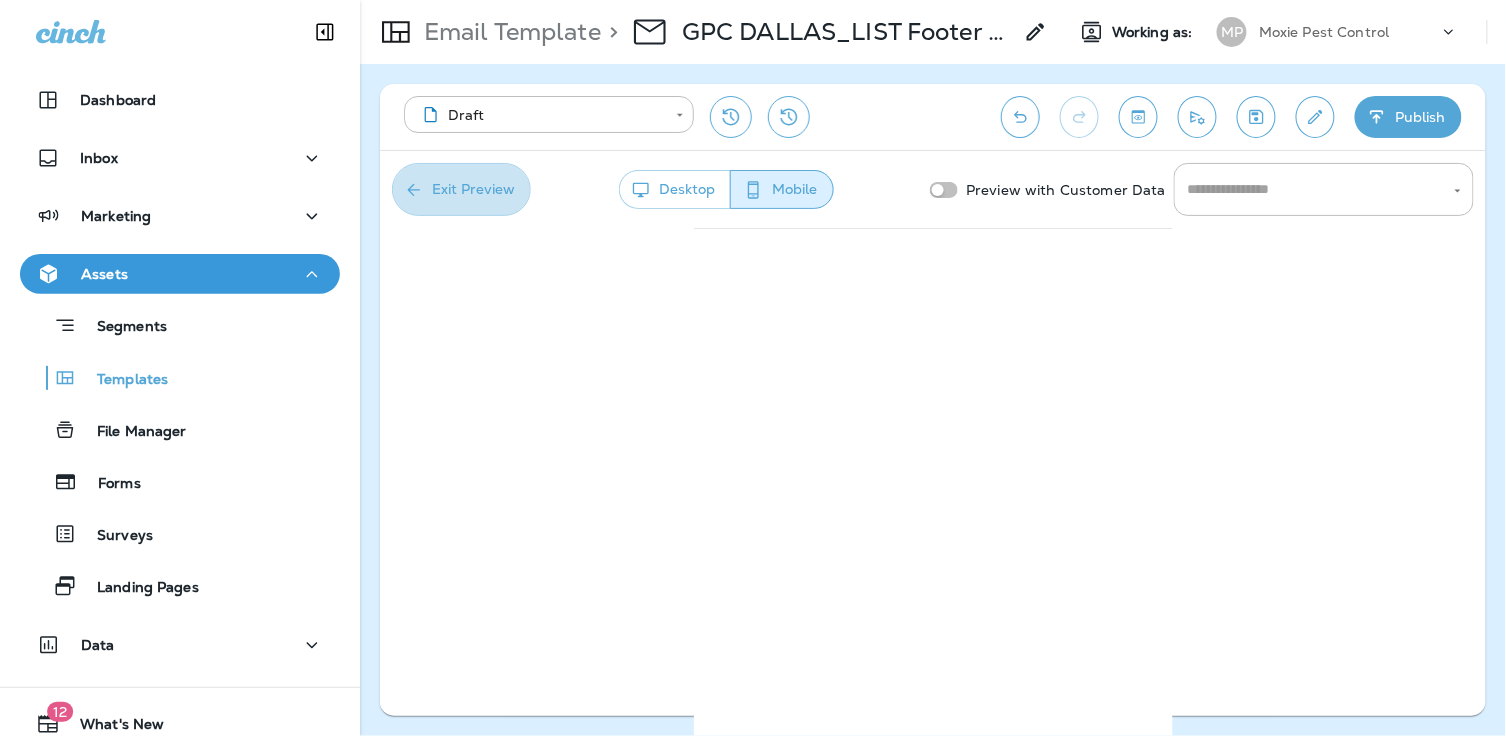 click on "Exit Preview" at bounding box center (461, 189) 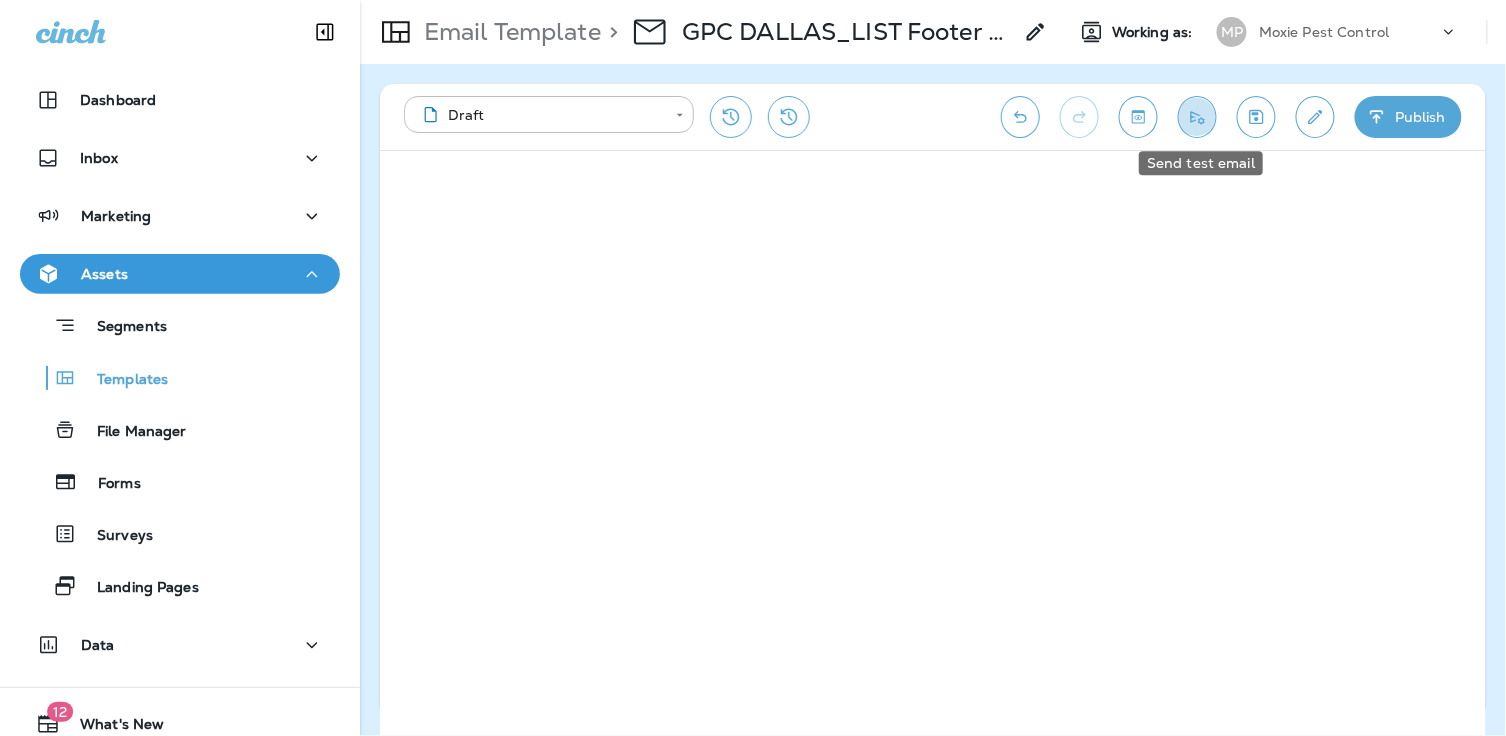 click 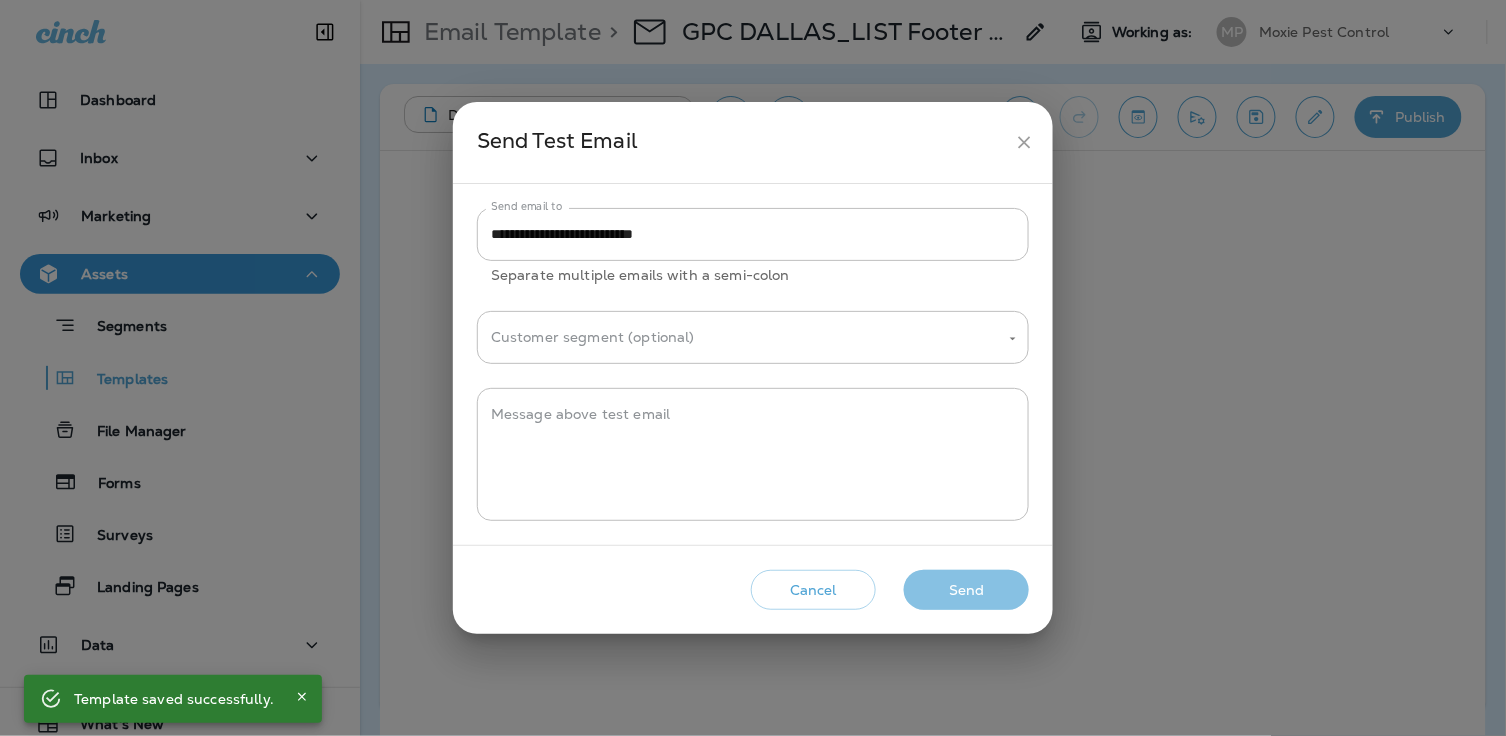 click on "Send" at bounding box center (966, 590) 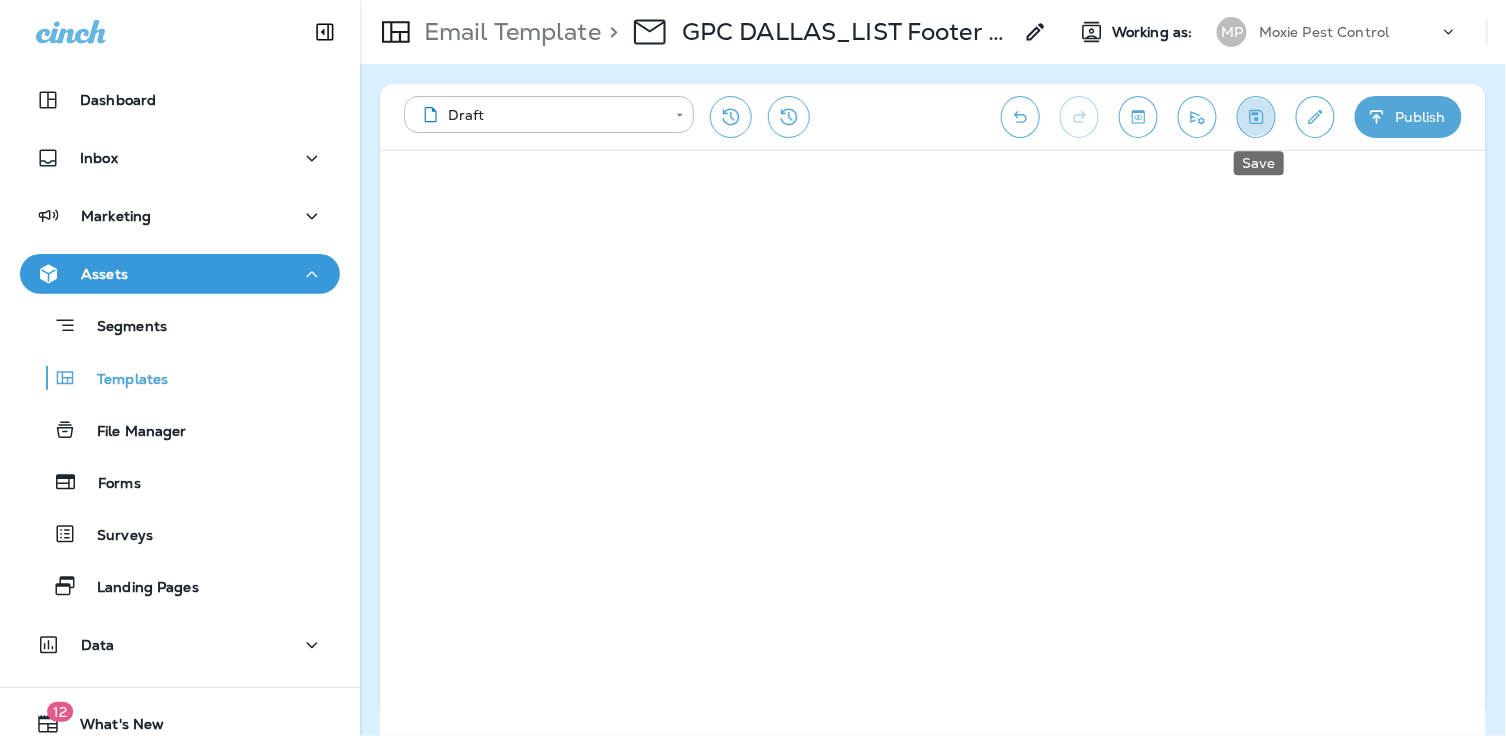click 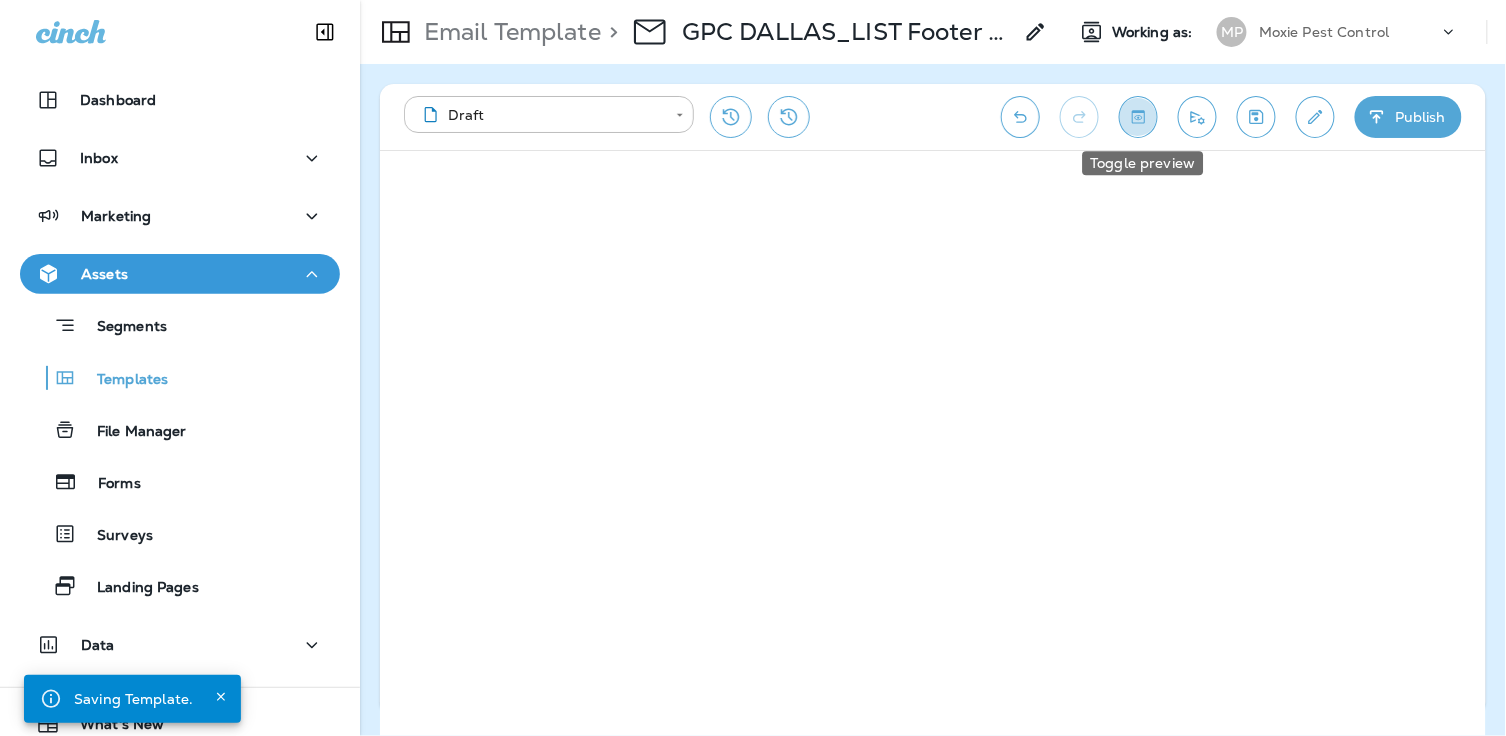 click 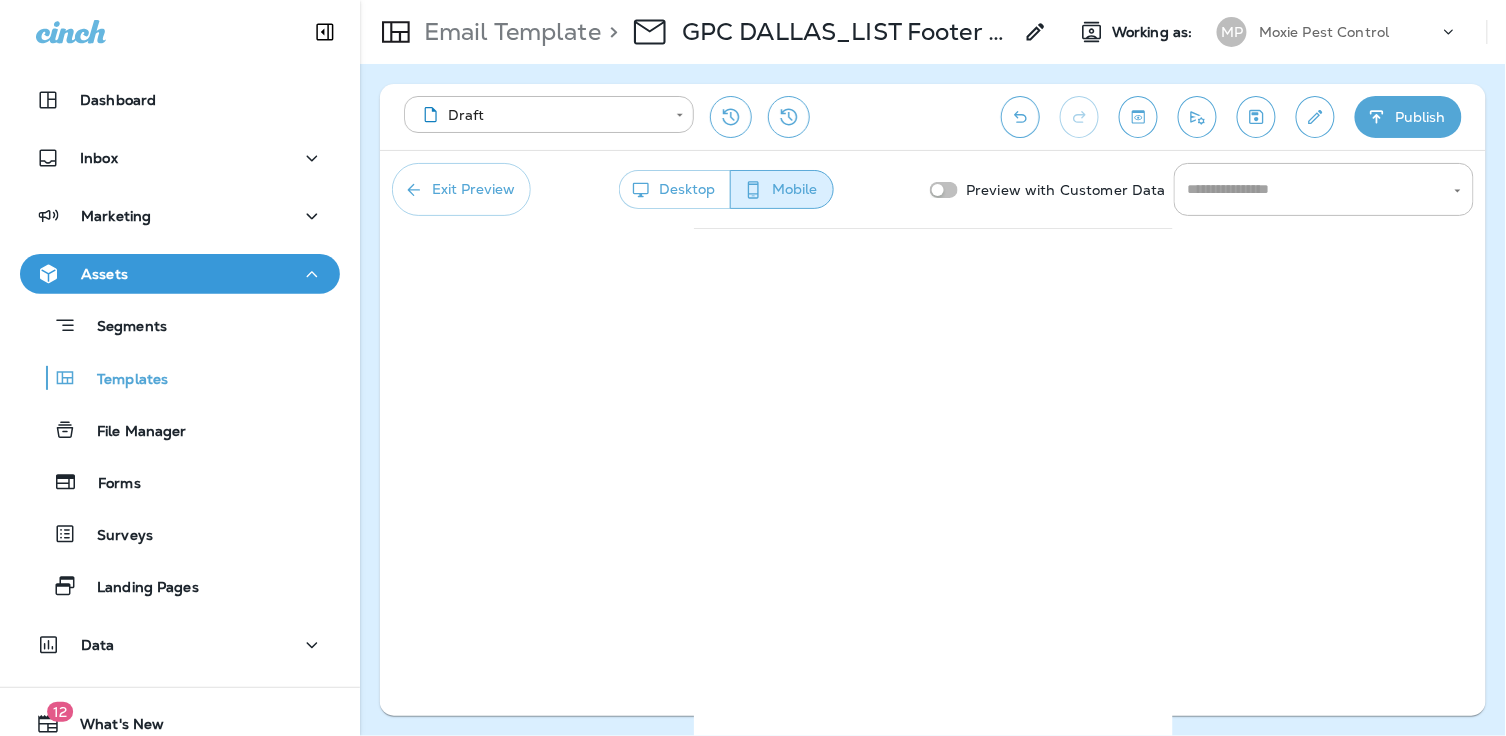 click on "Exit Preview" at bounding box center [461, 189] 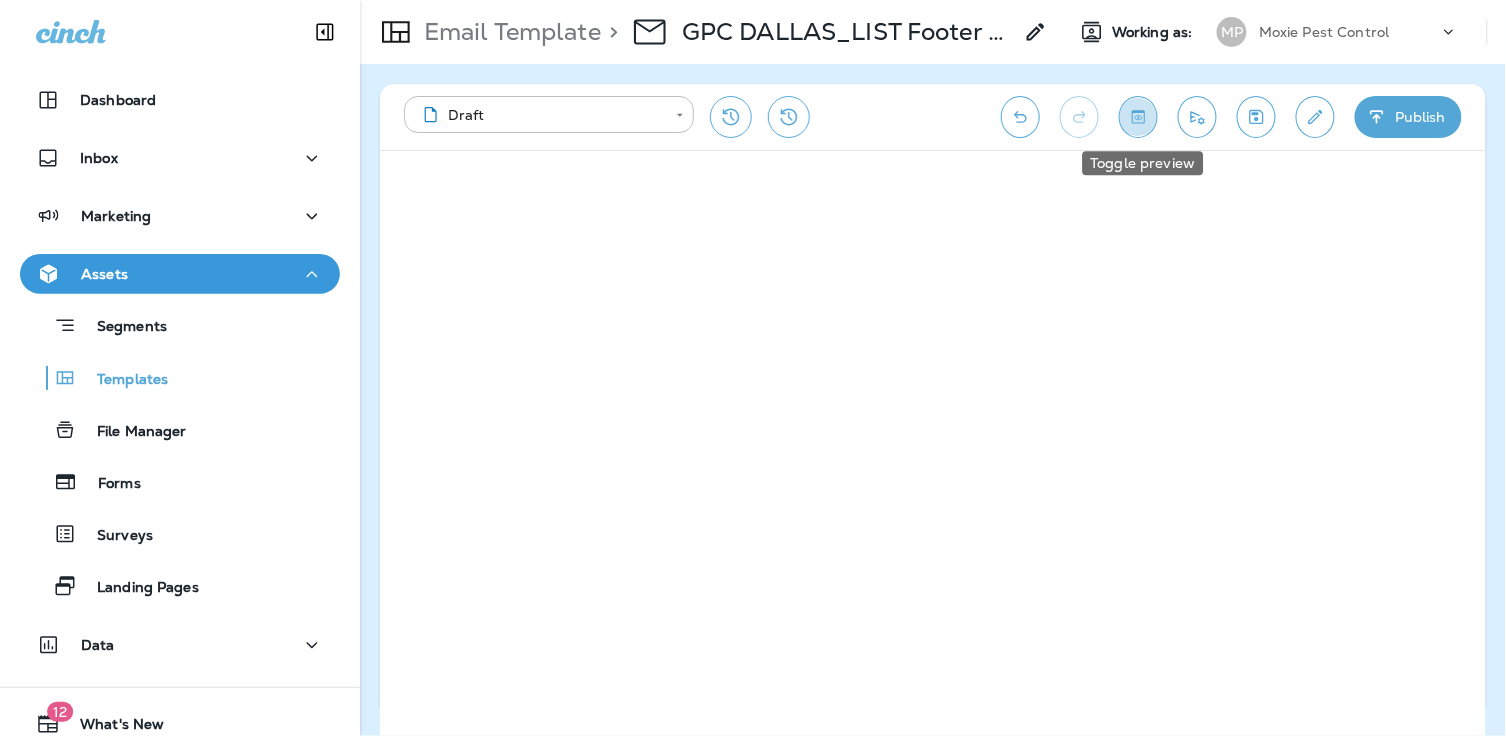 click 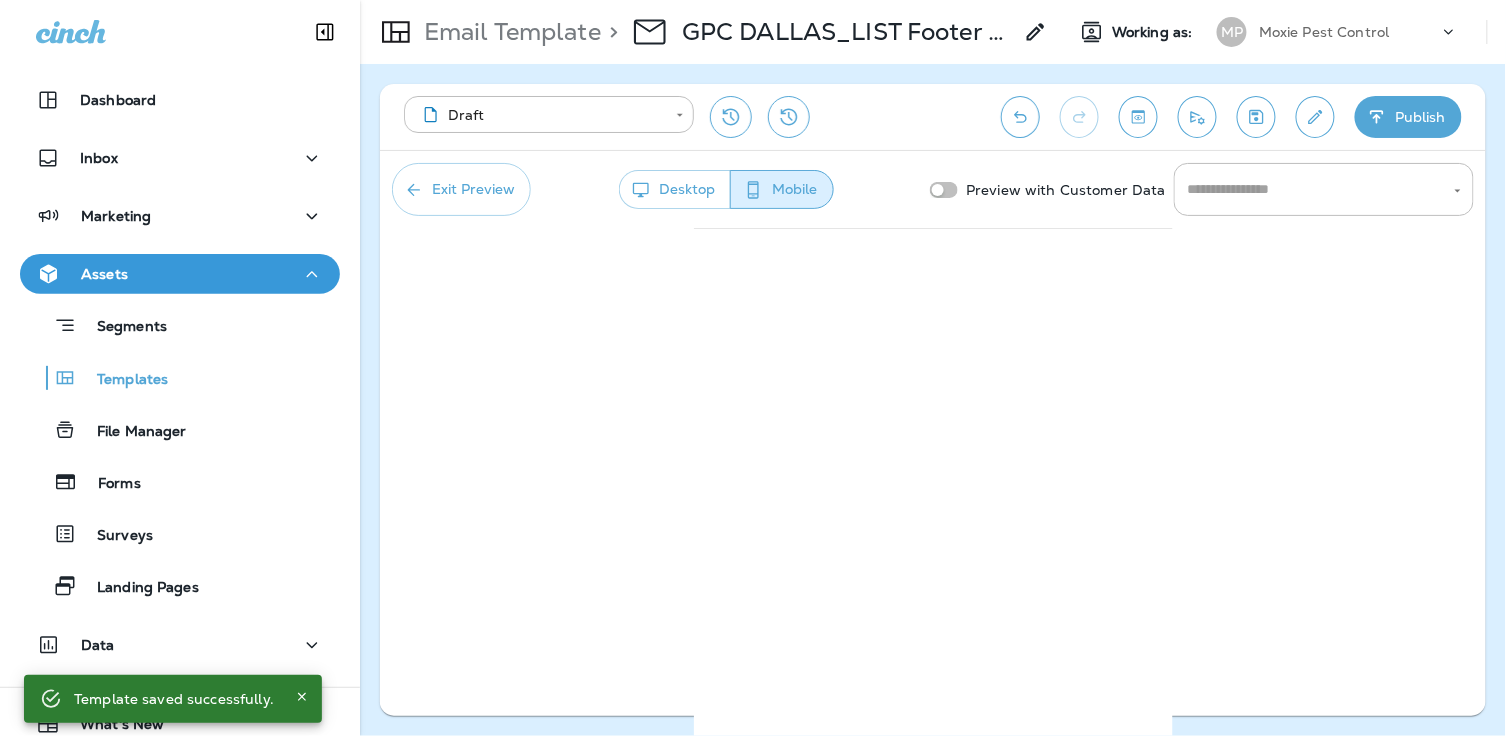 click on "Exit Preview" at bounding box center (461, 189) 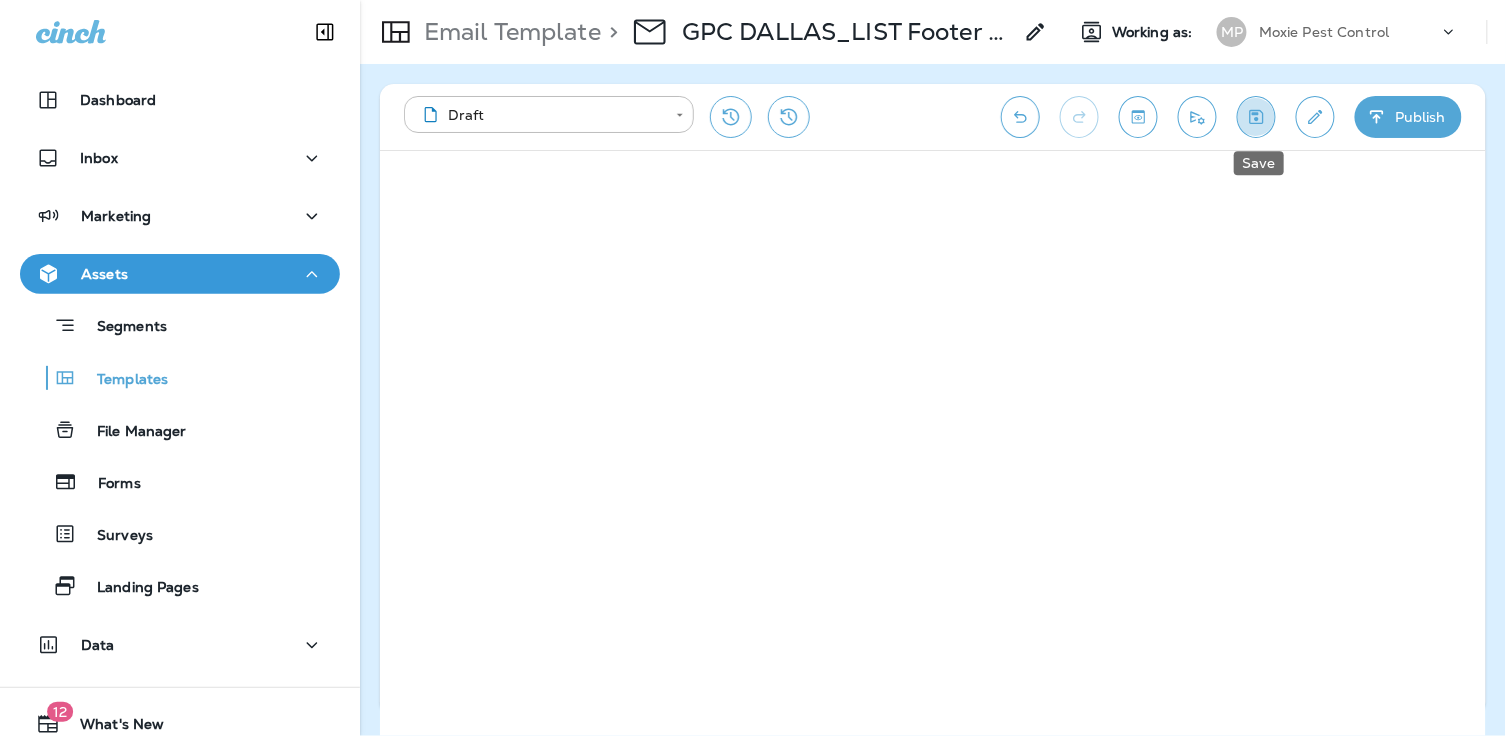click 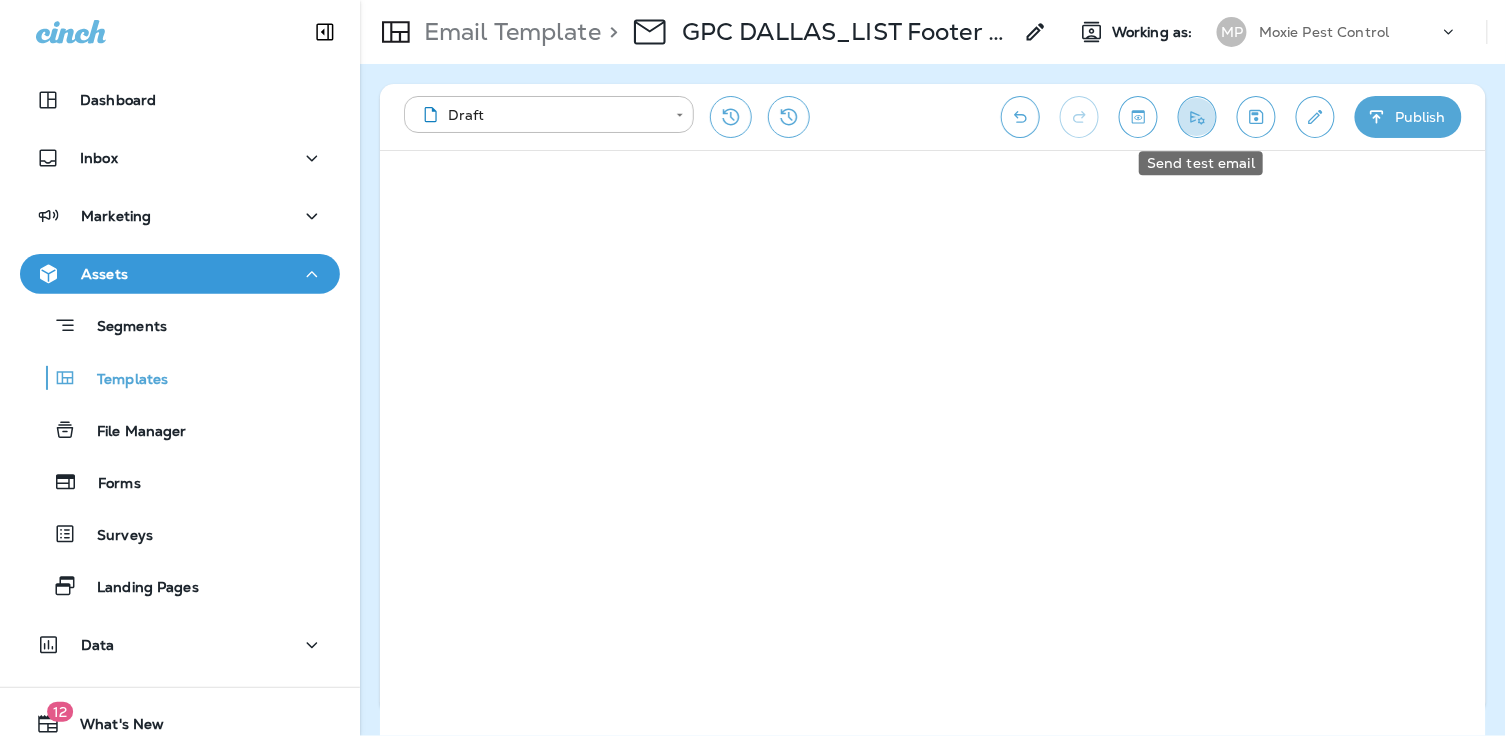 click 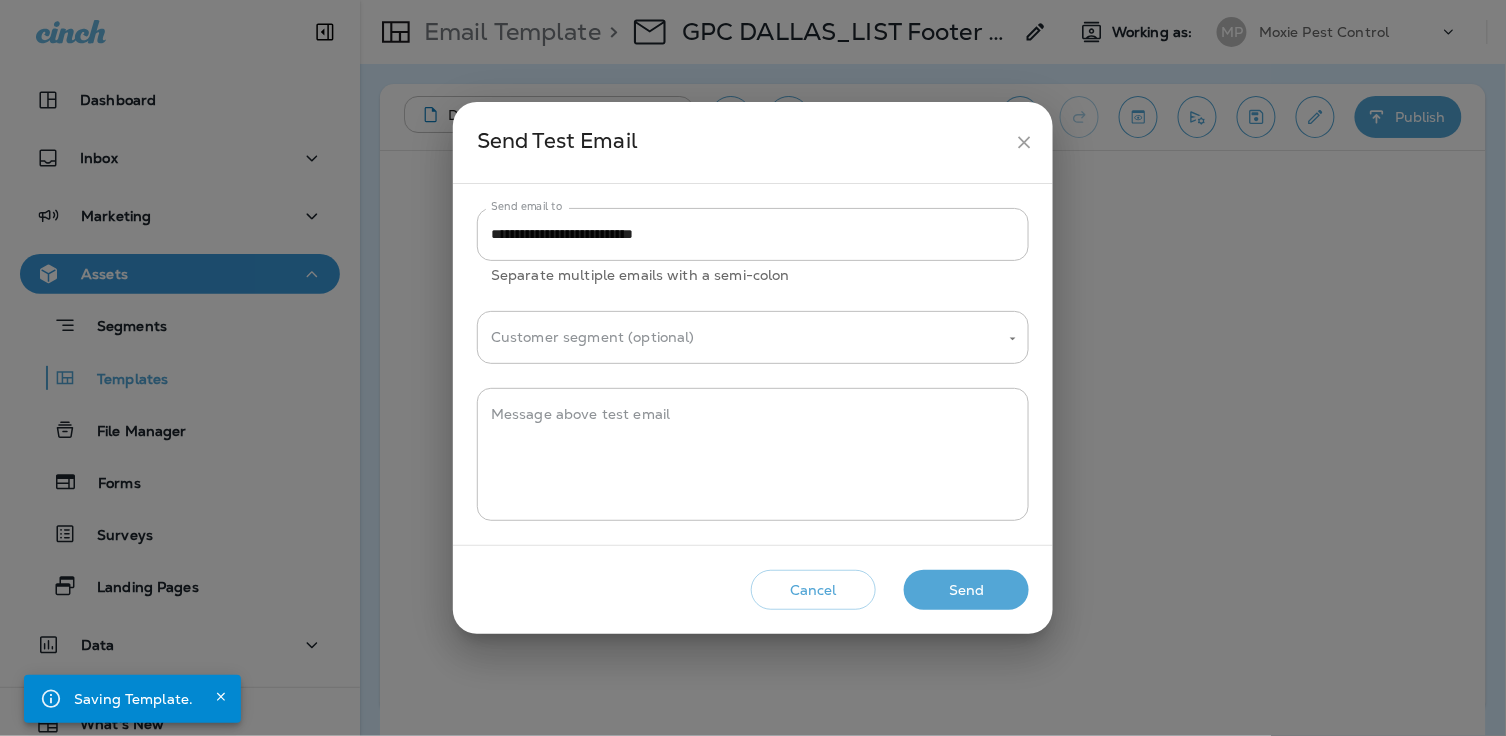 click on "Send" at bounding box center (966, 590) 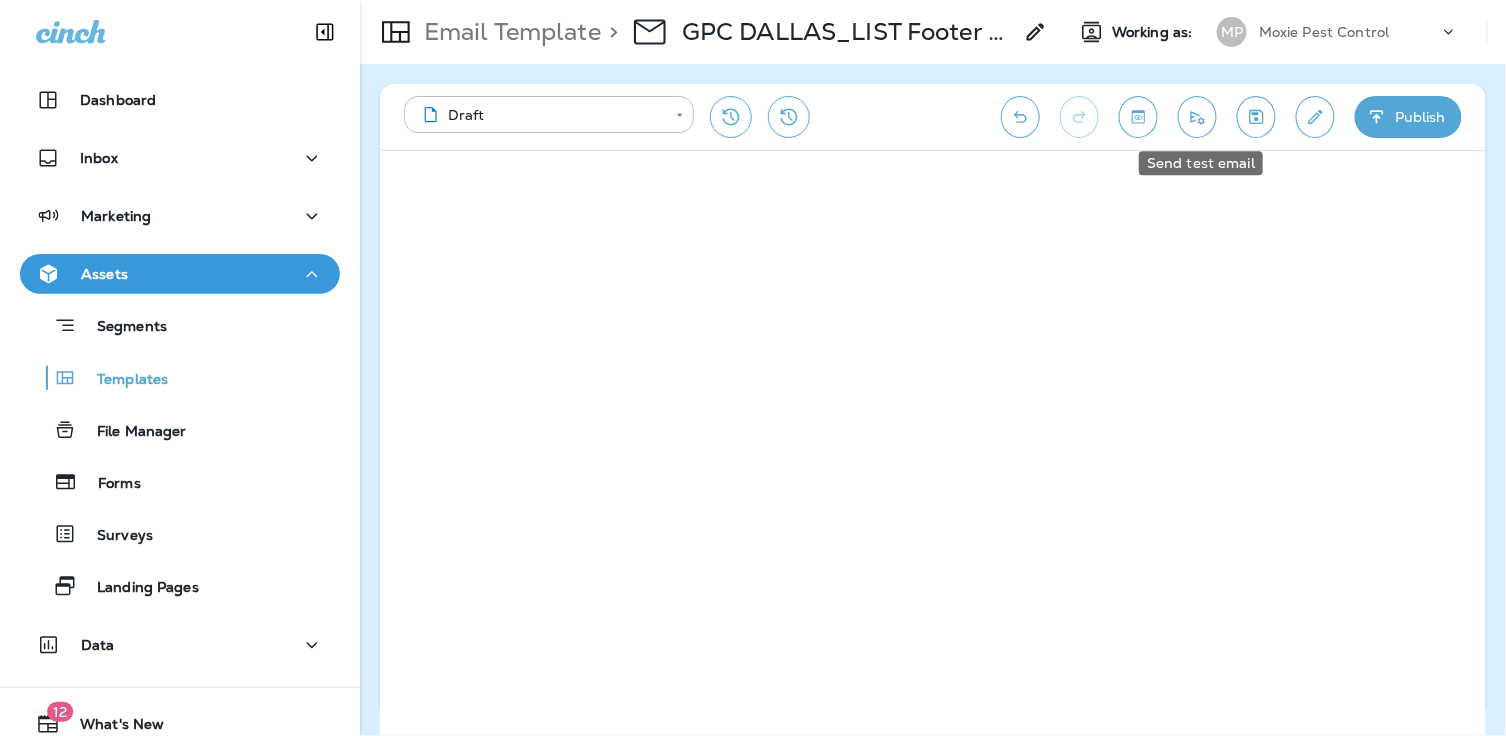 click 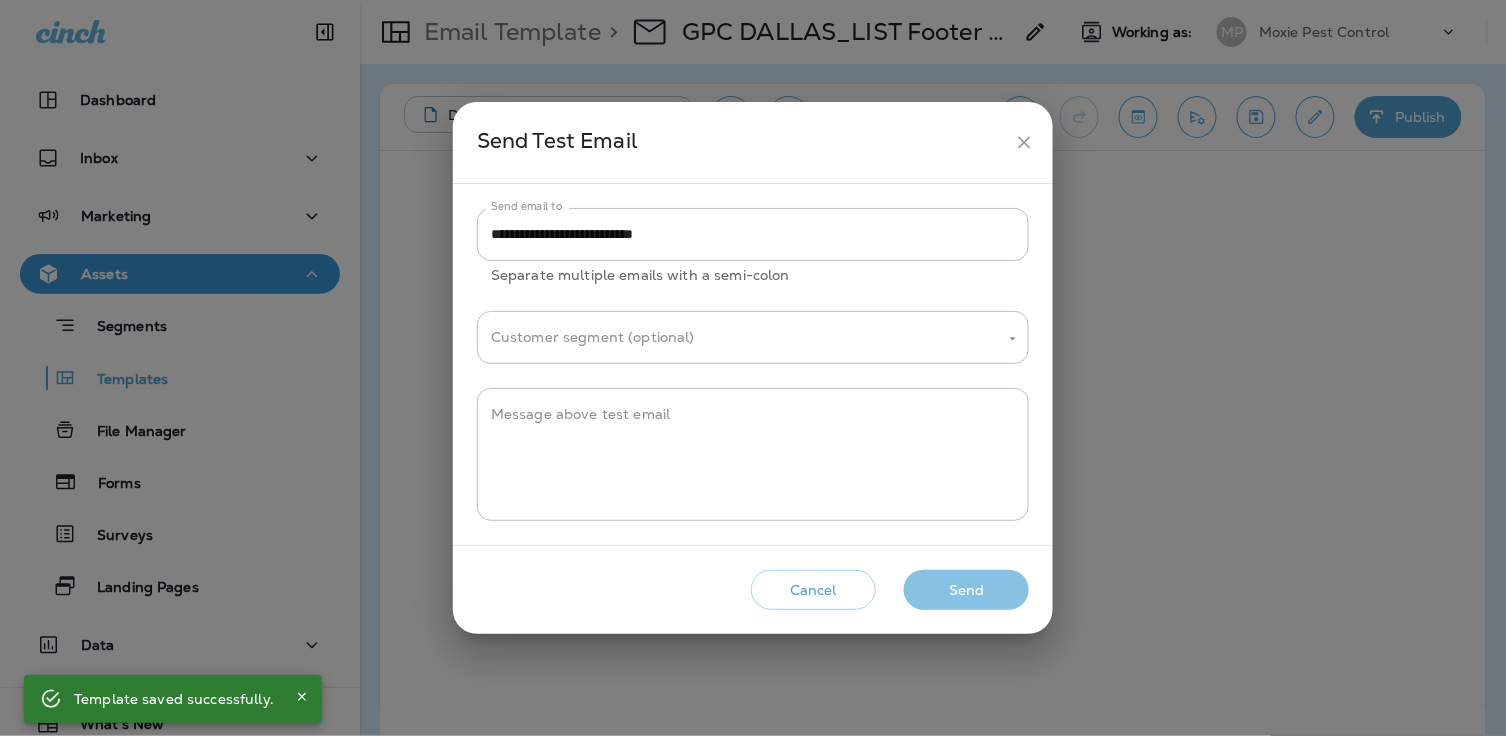 click on "Send" at bounding box center [966, 590] 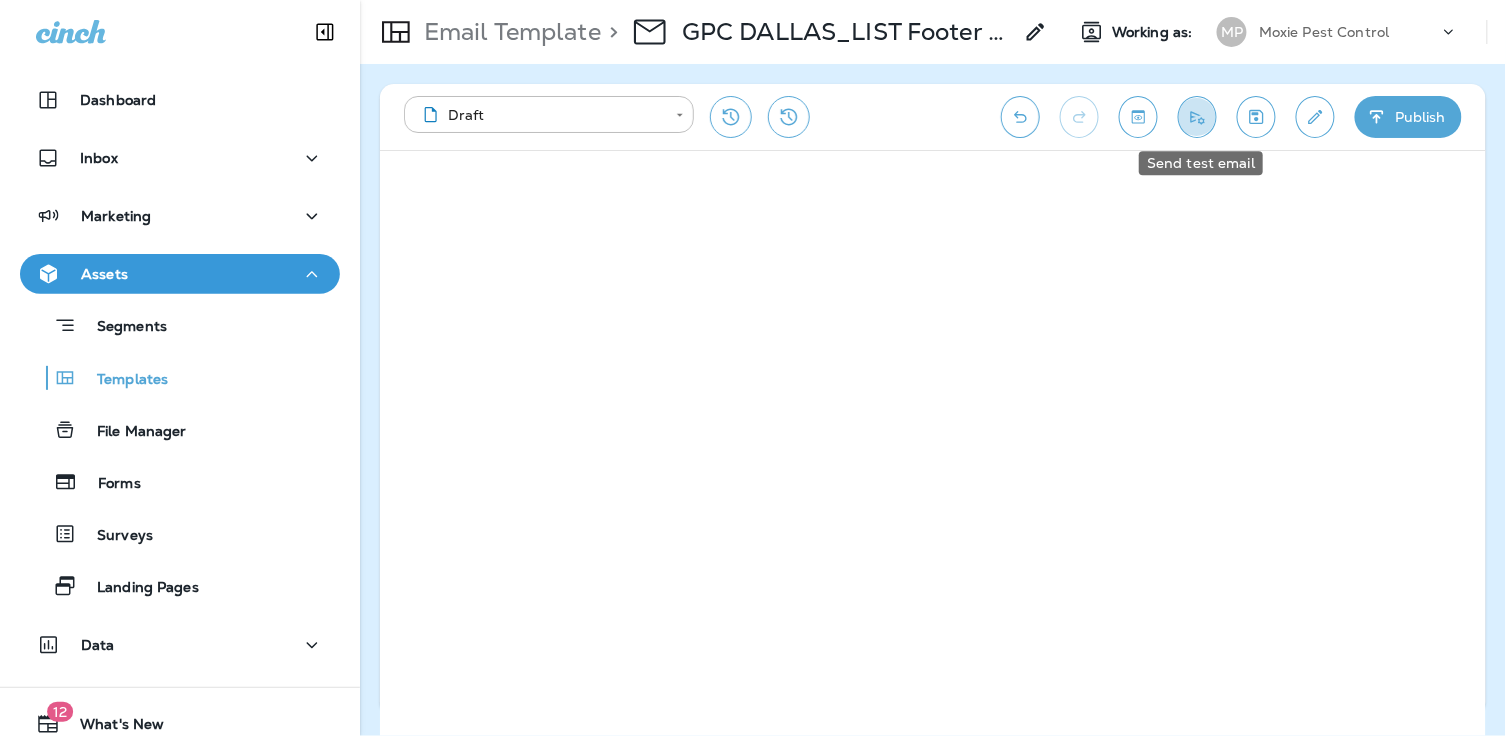 click 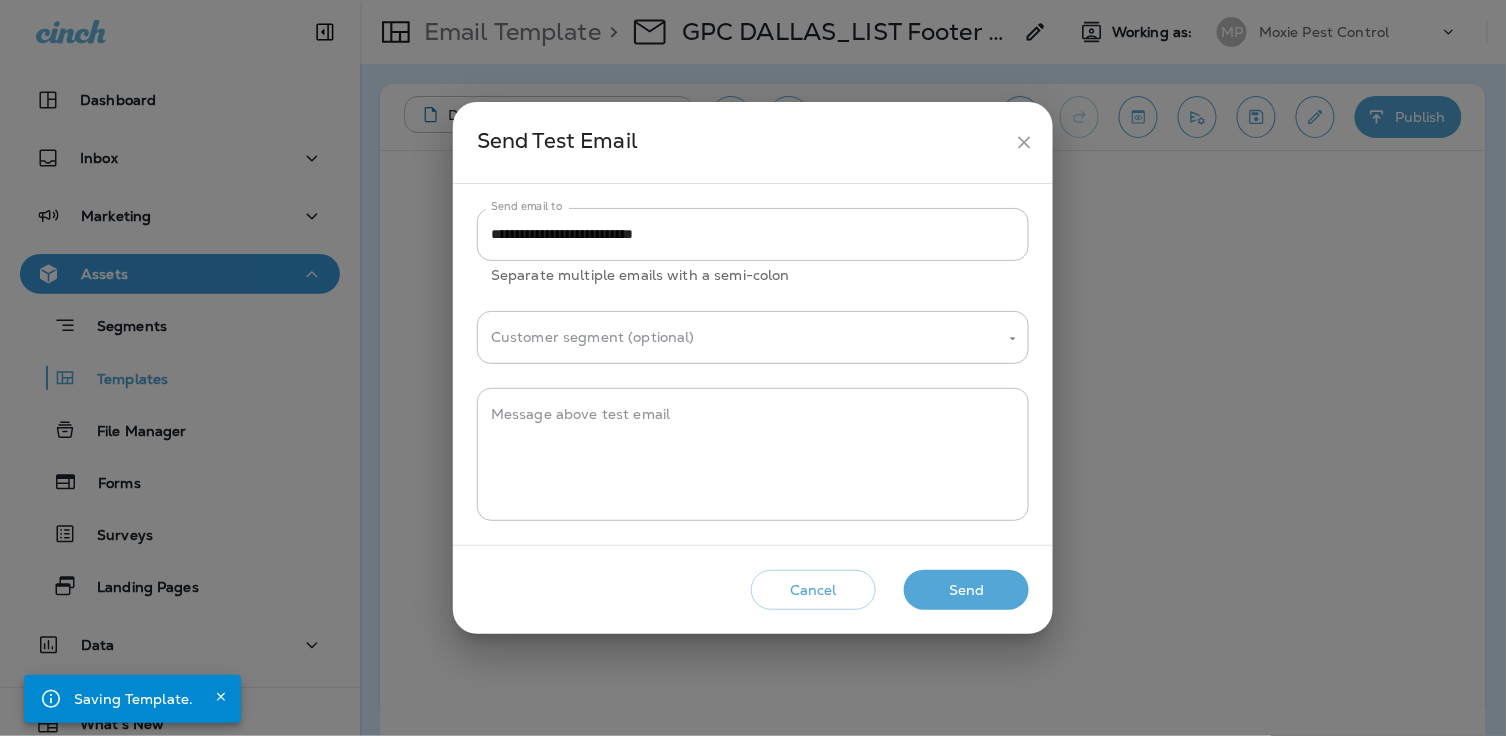 click on "Send" at bounding box center [966, 590] 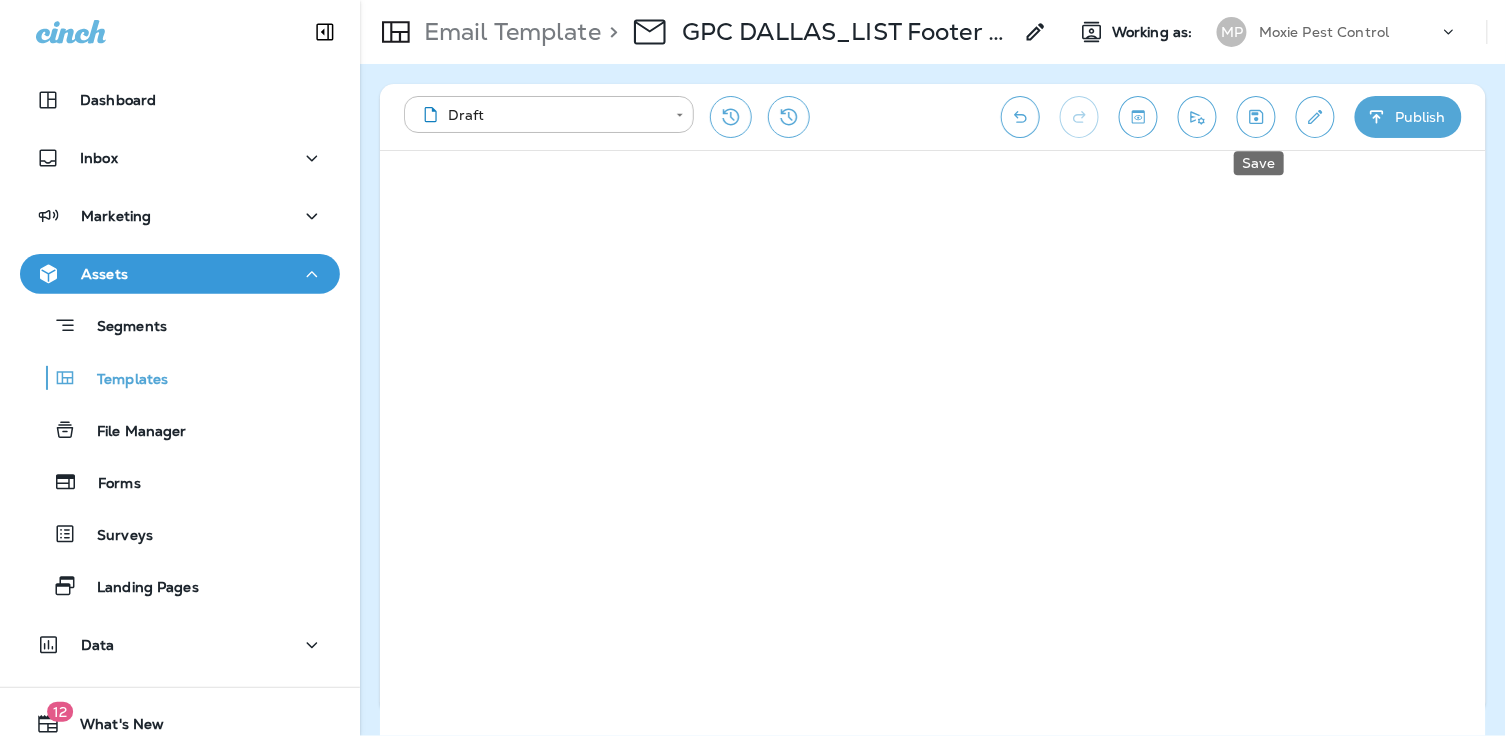 click 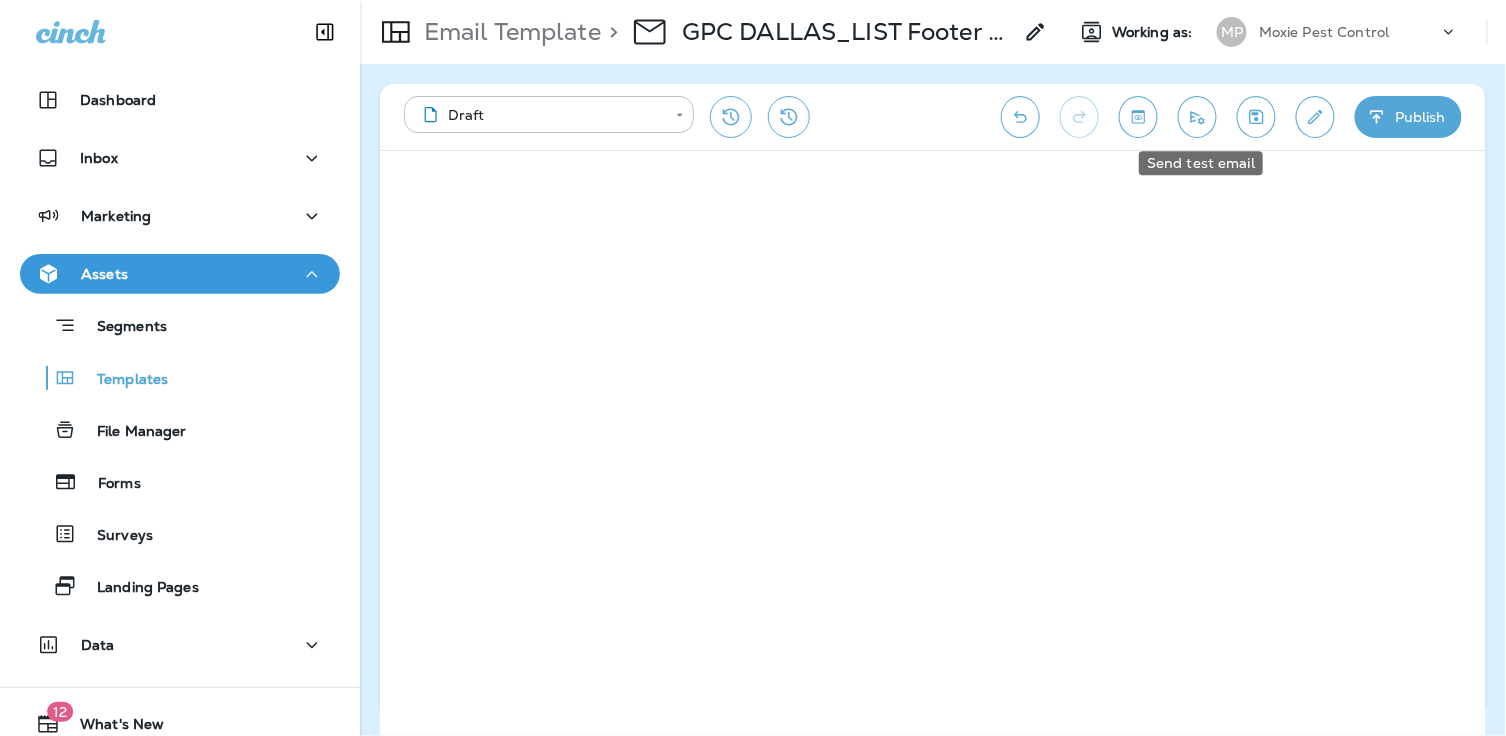click 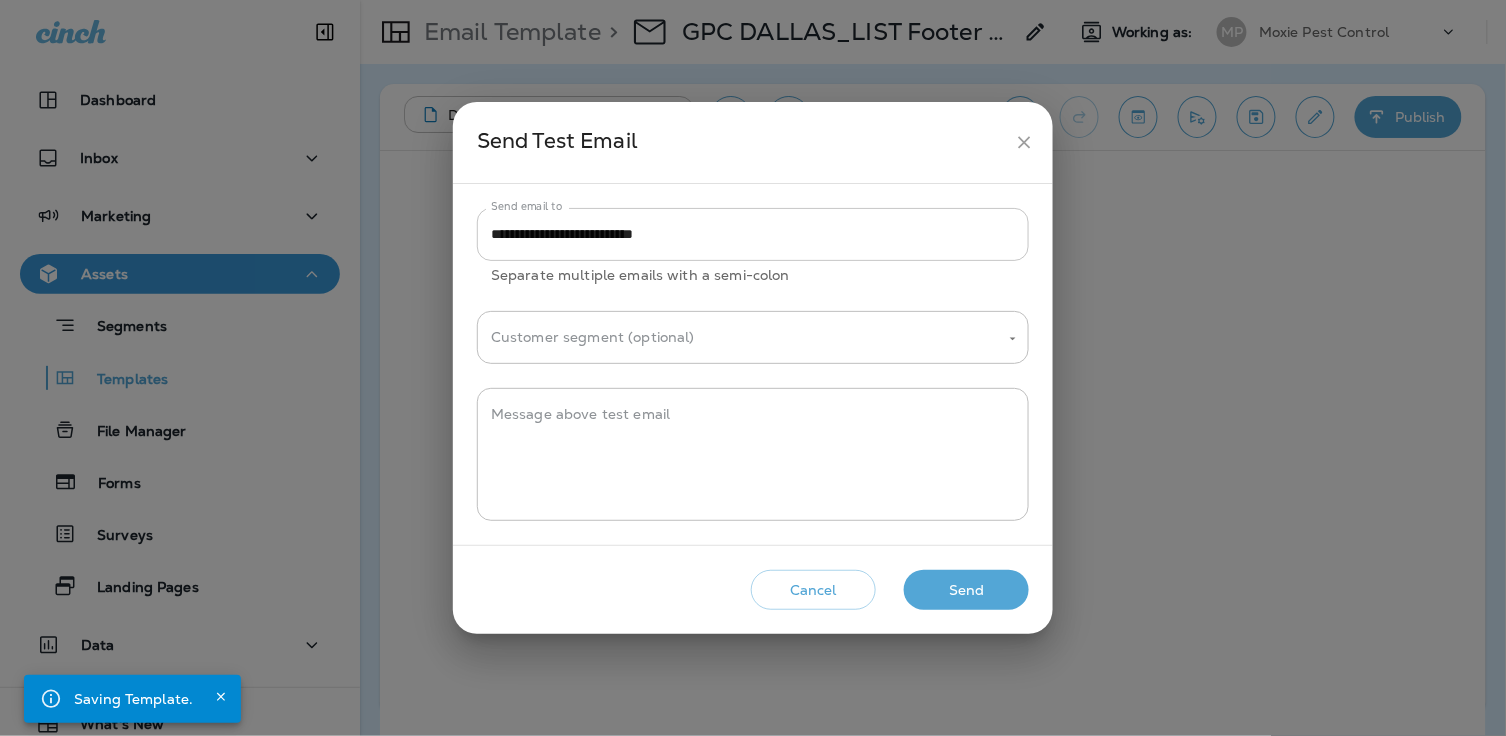 click on "**********" at bounding box center (753, 234) 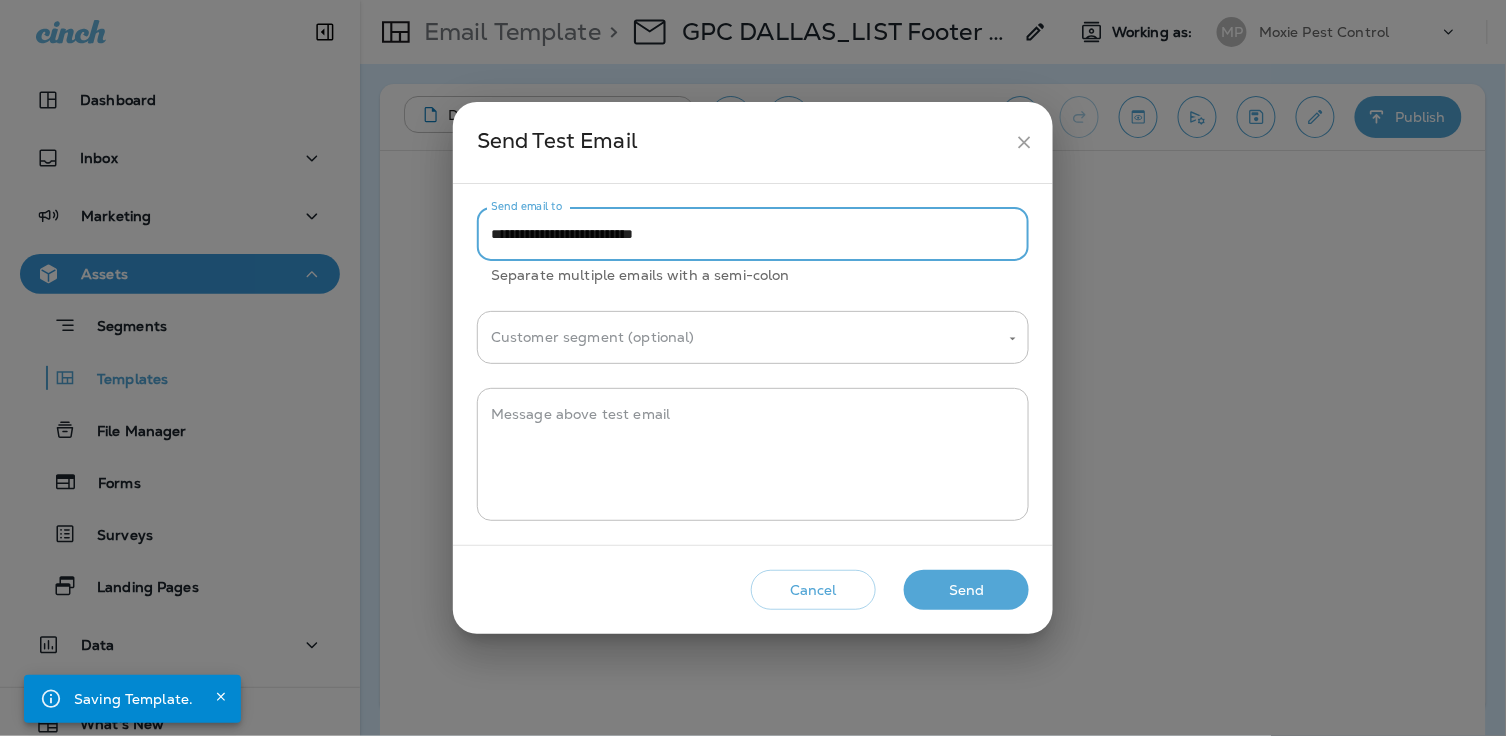 click on "**********" at bounding box center (753, 234) 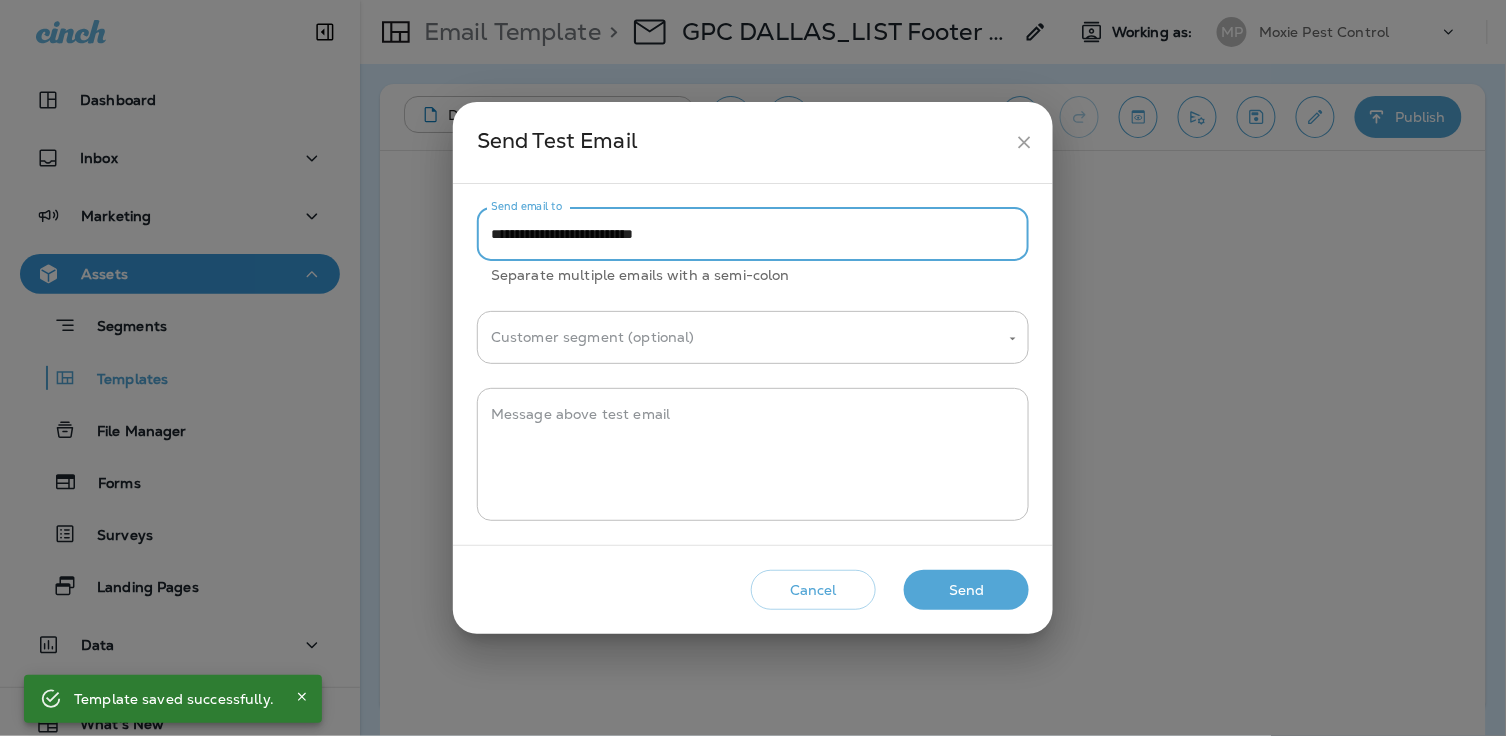 paste on "**" 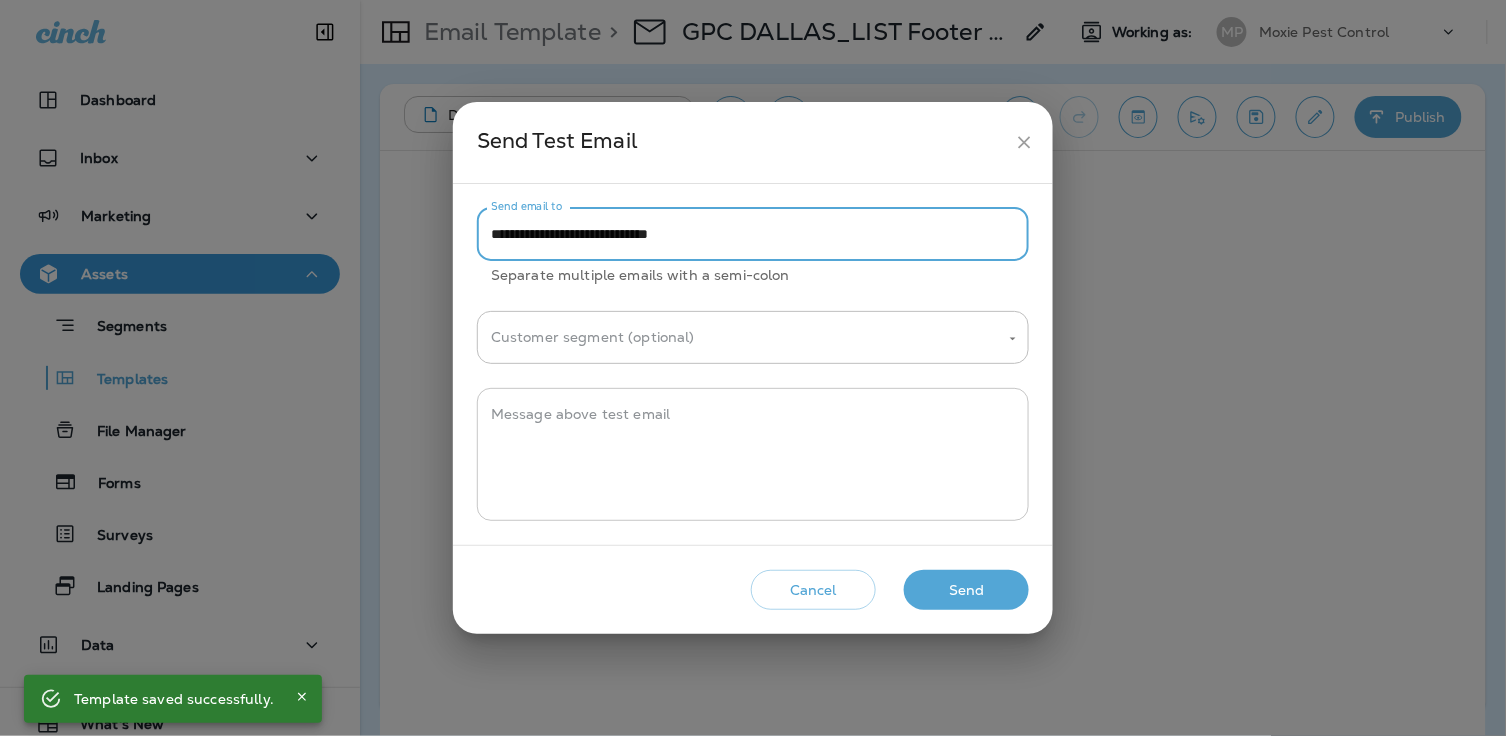 type on "**********" 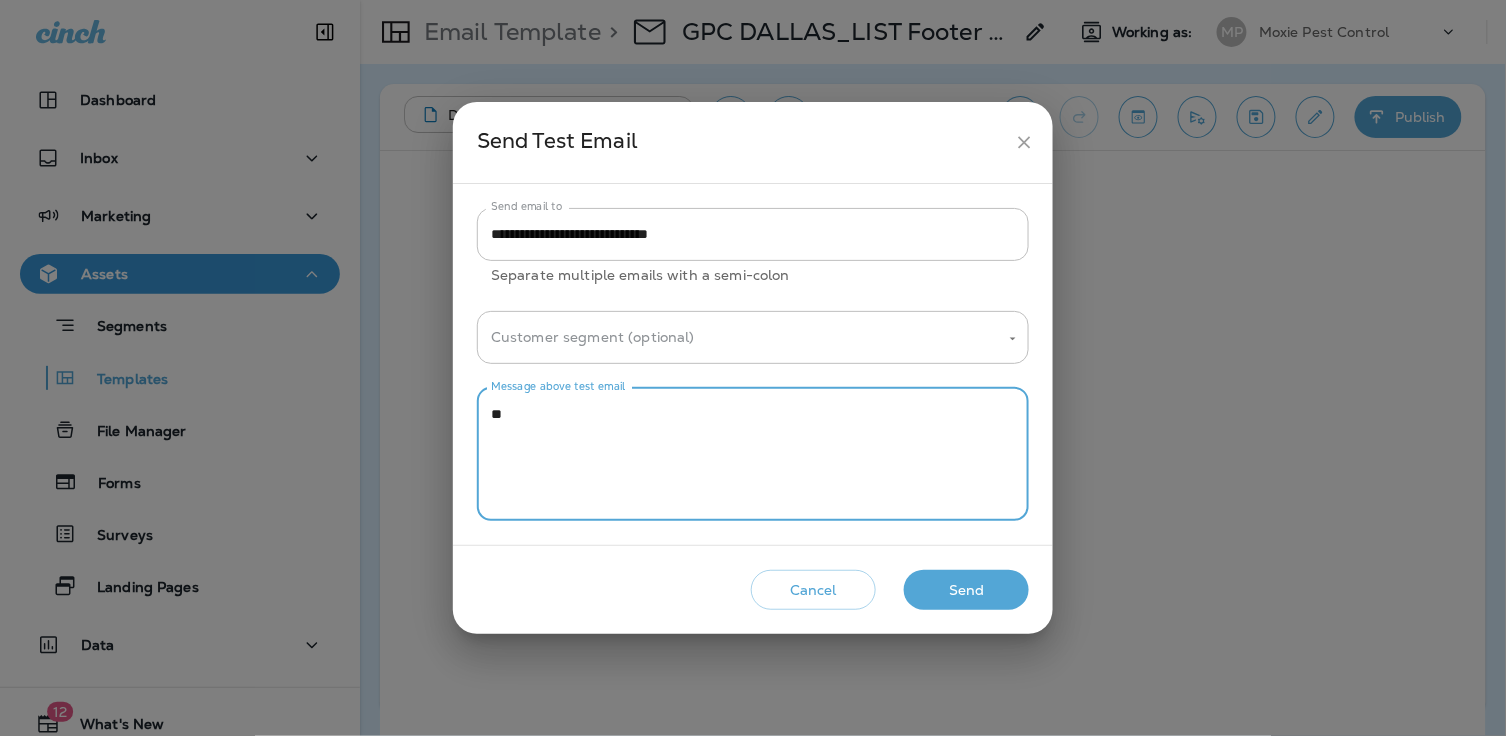 type on "*" 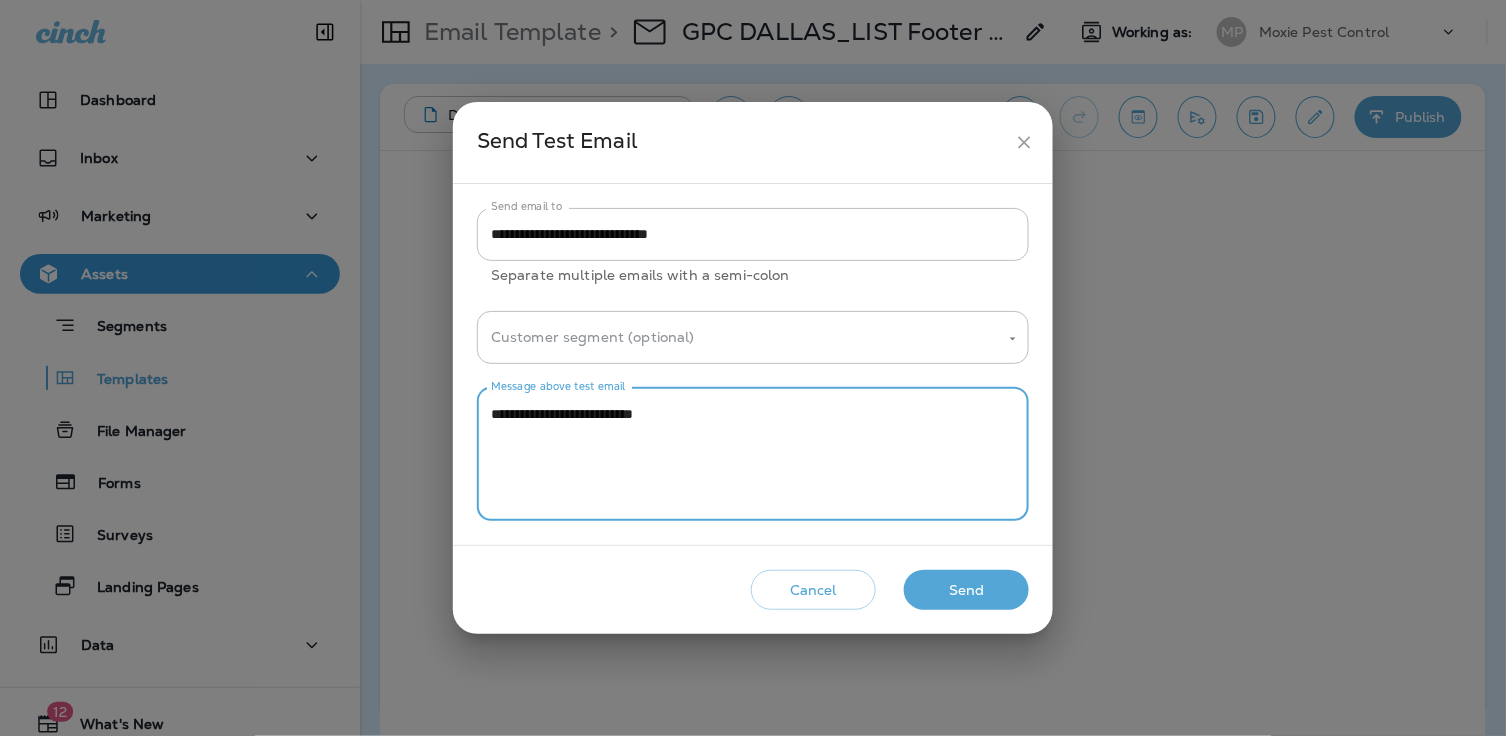 type on "**********" 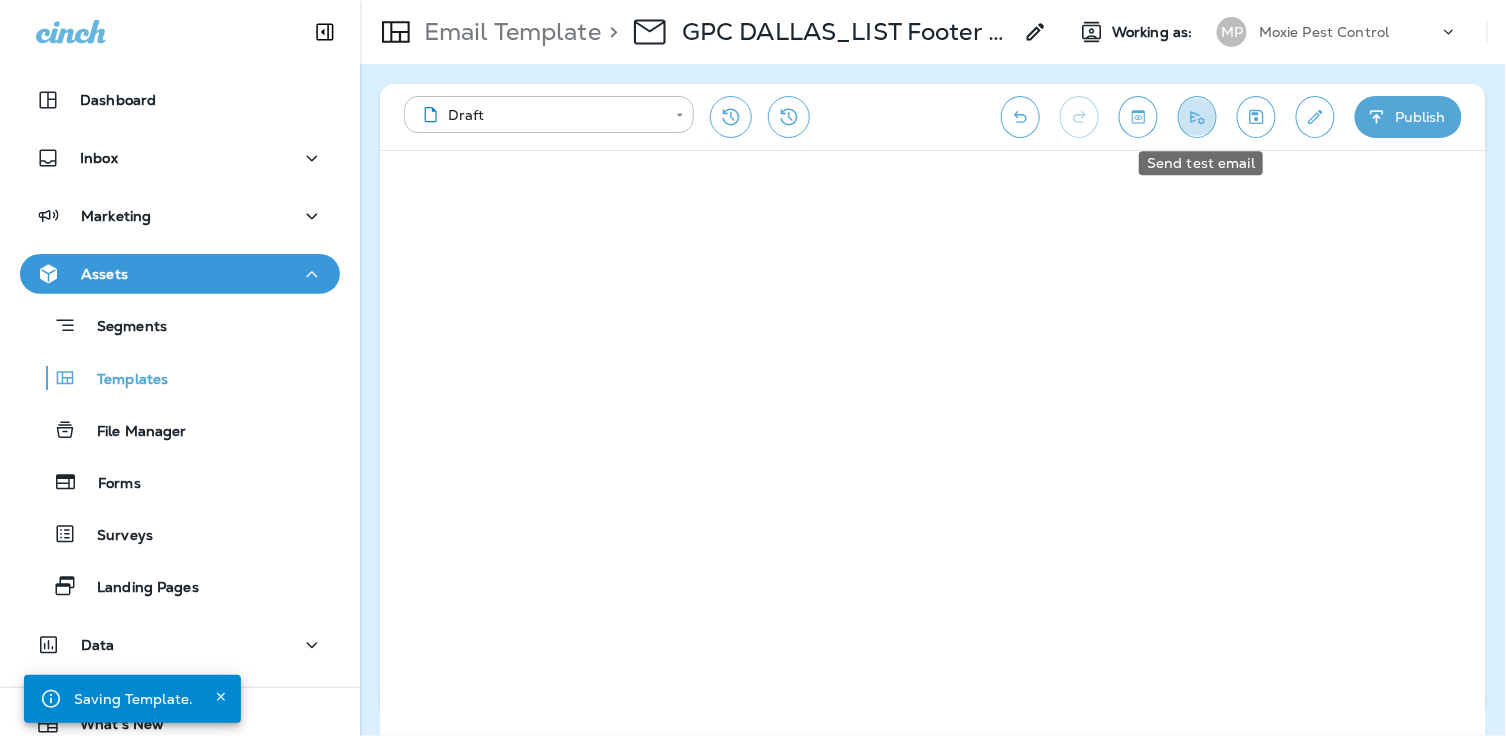 click 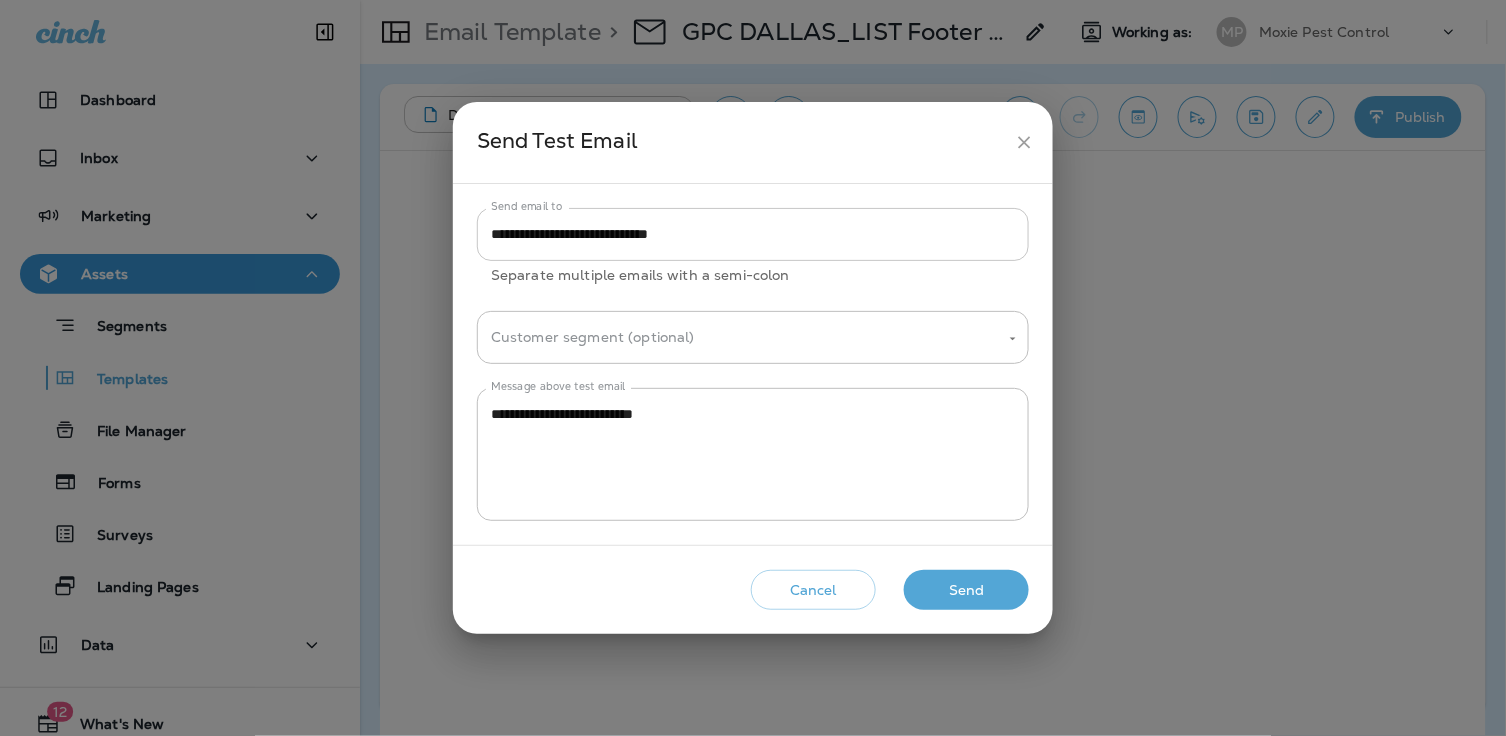click on "**********" at bounding box center [753, 234] 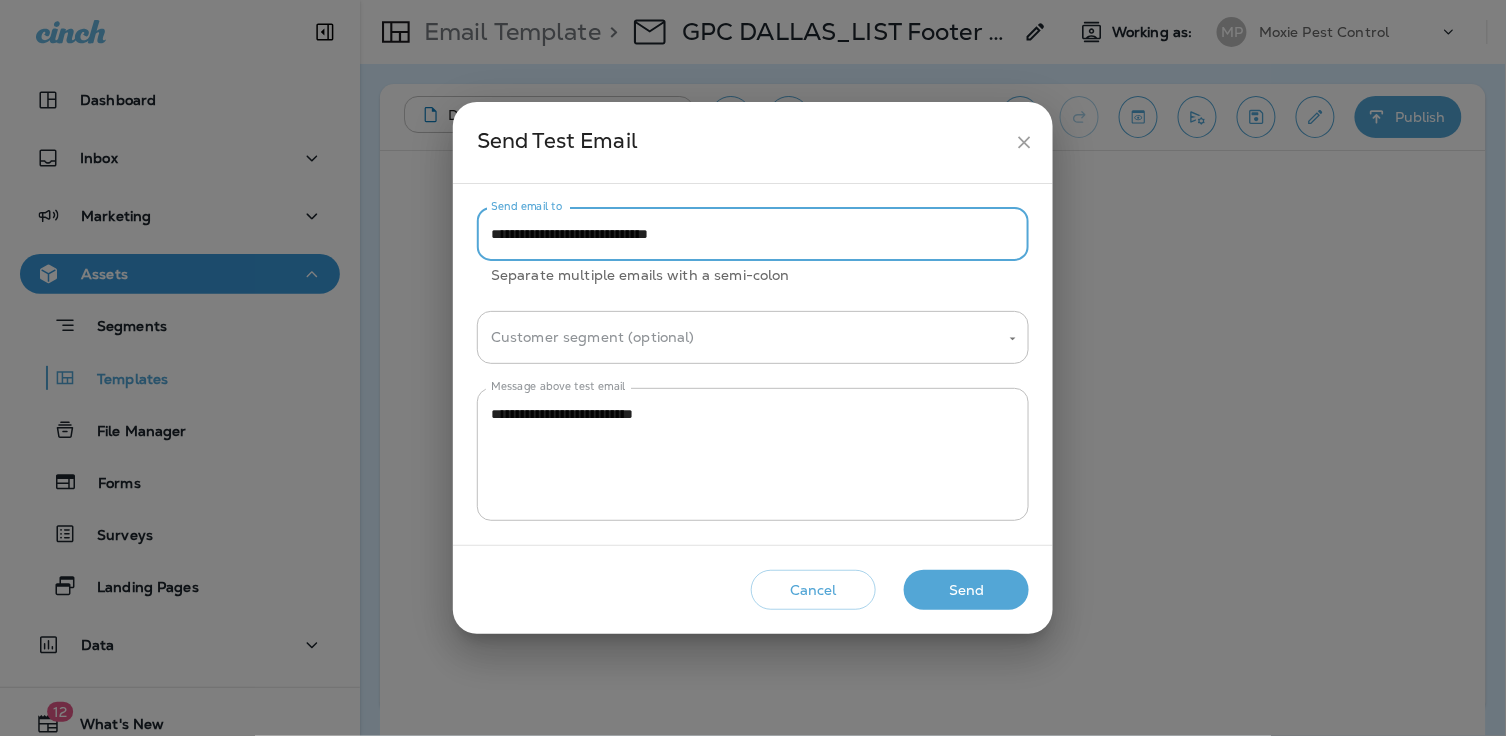 click on "**********" at bounding box center [753, 234] 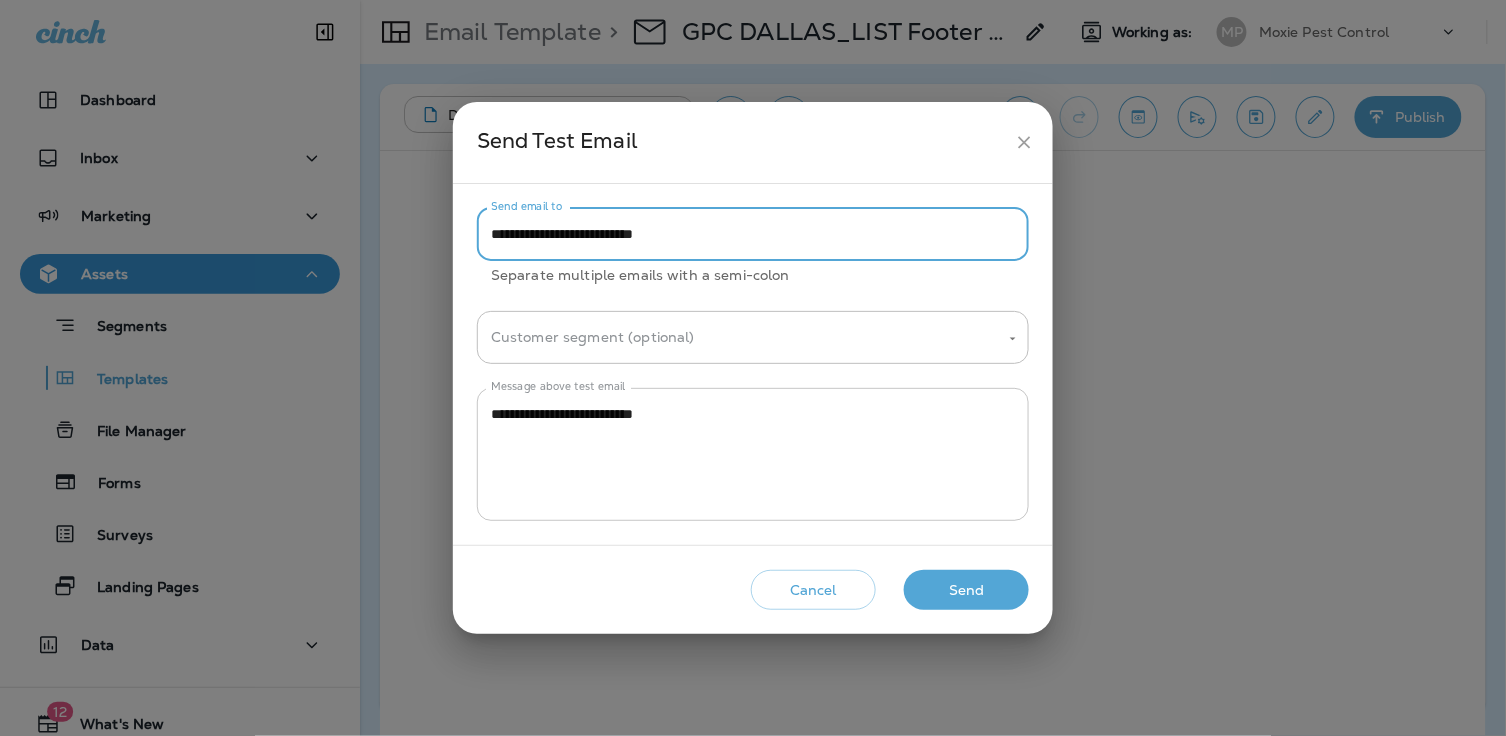 type on "**********" 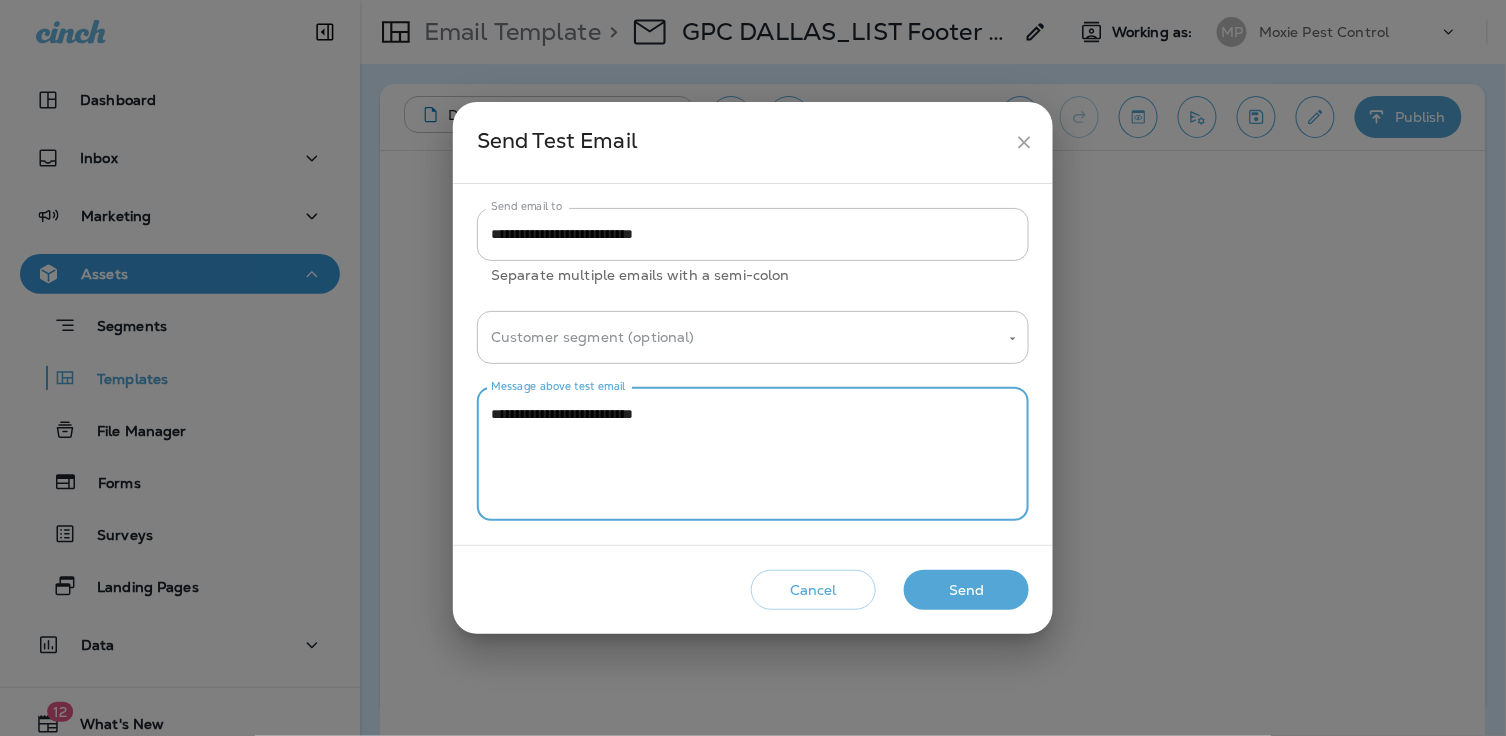 drag, startPoint x: 716, startPoint y: 419, endPoint x: 480, endPoint y: 413, distance: 236.07626 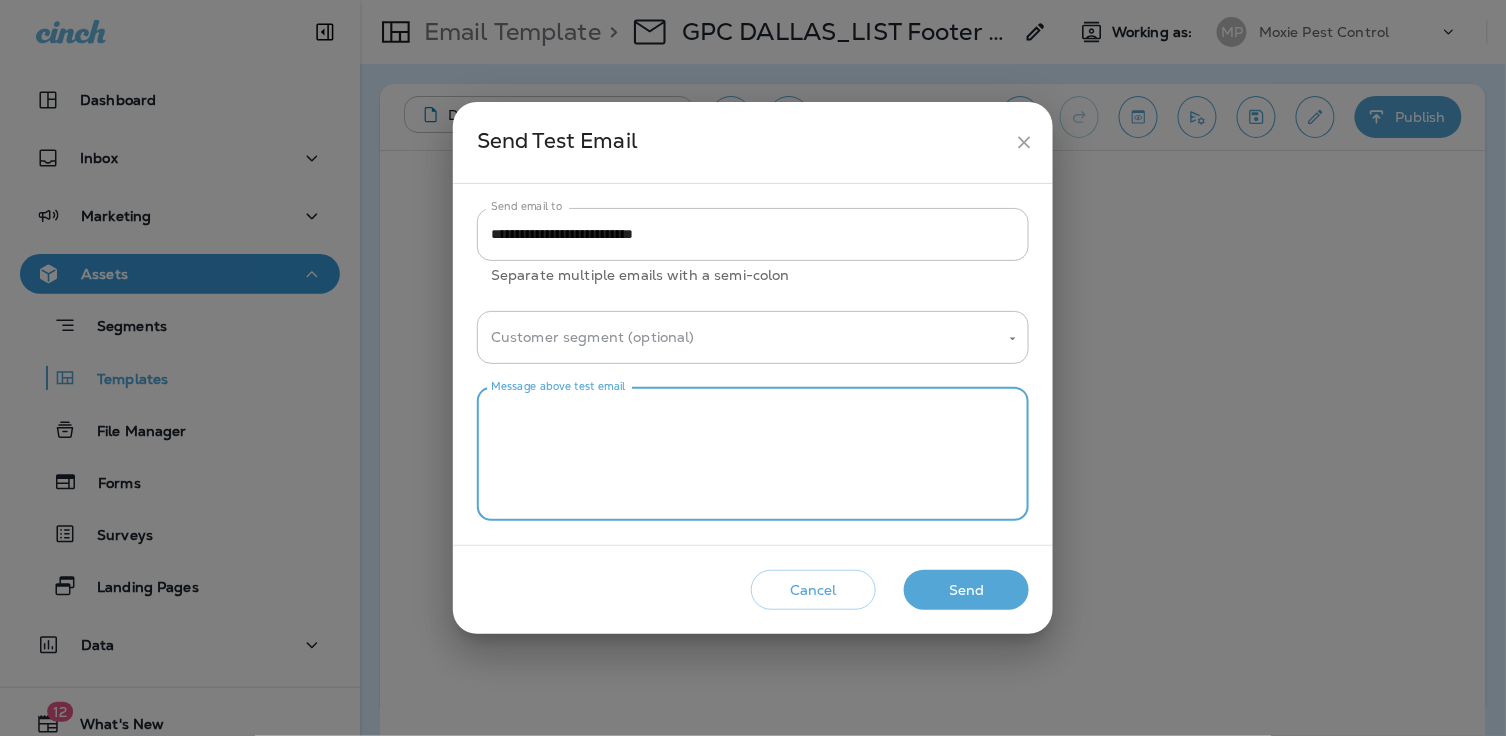 type 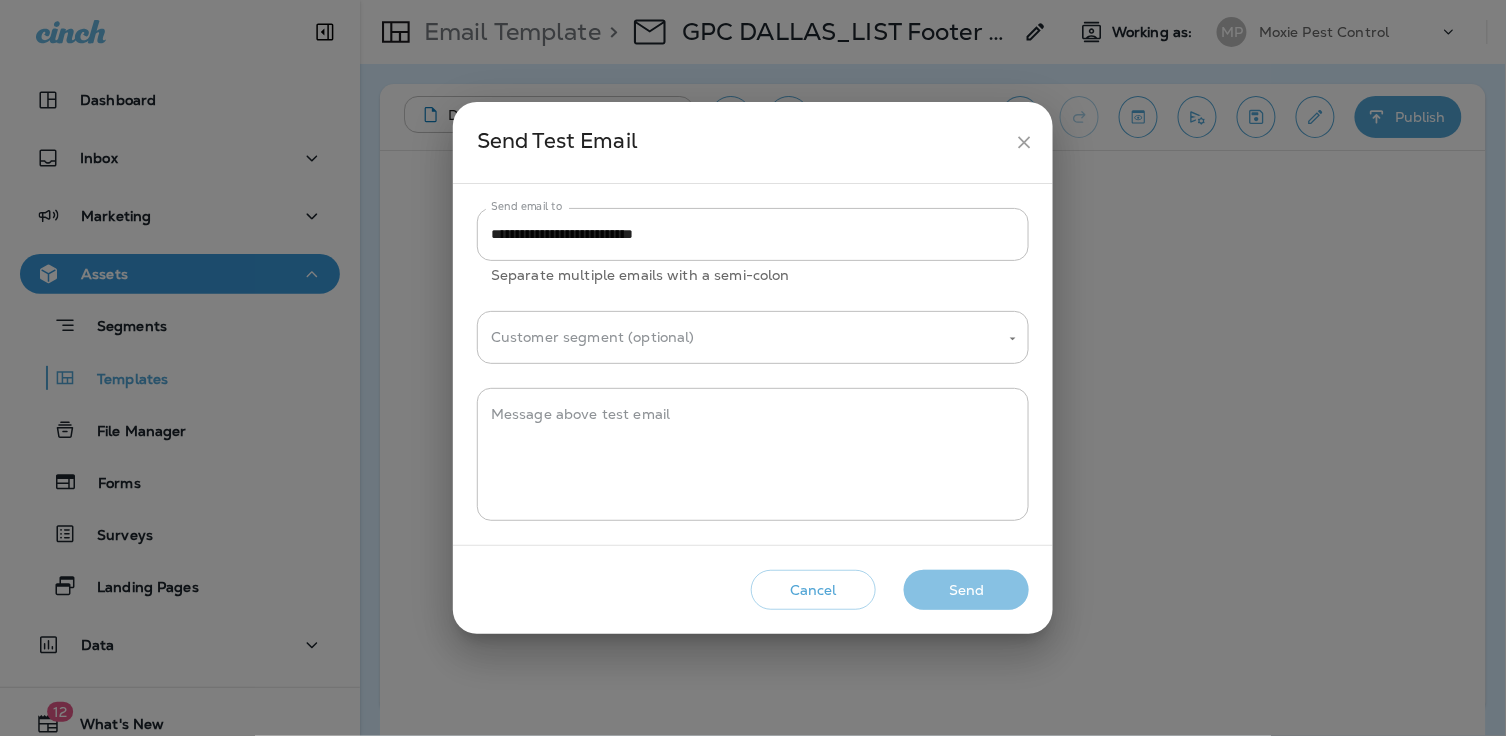 click on "Send" at bounding box center [966, 590] 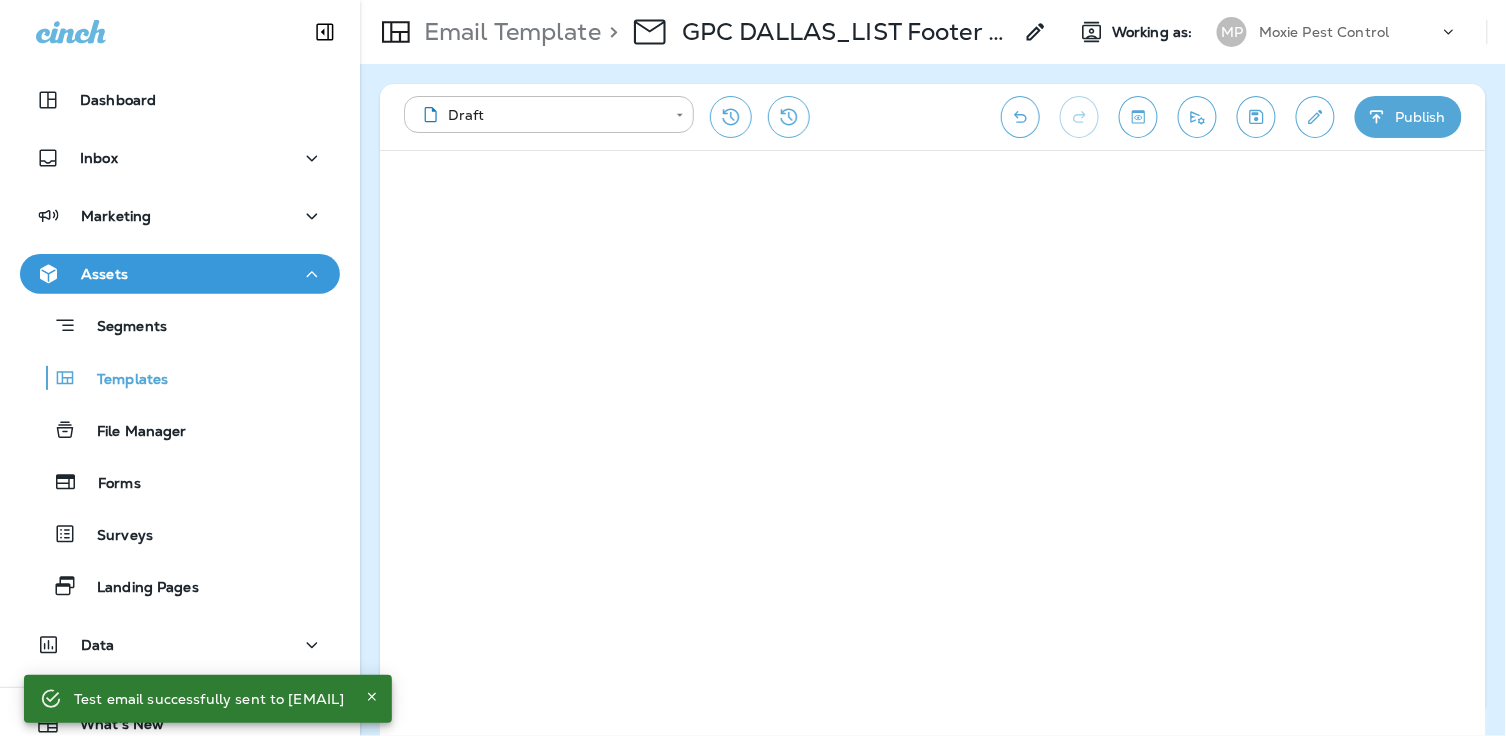 click 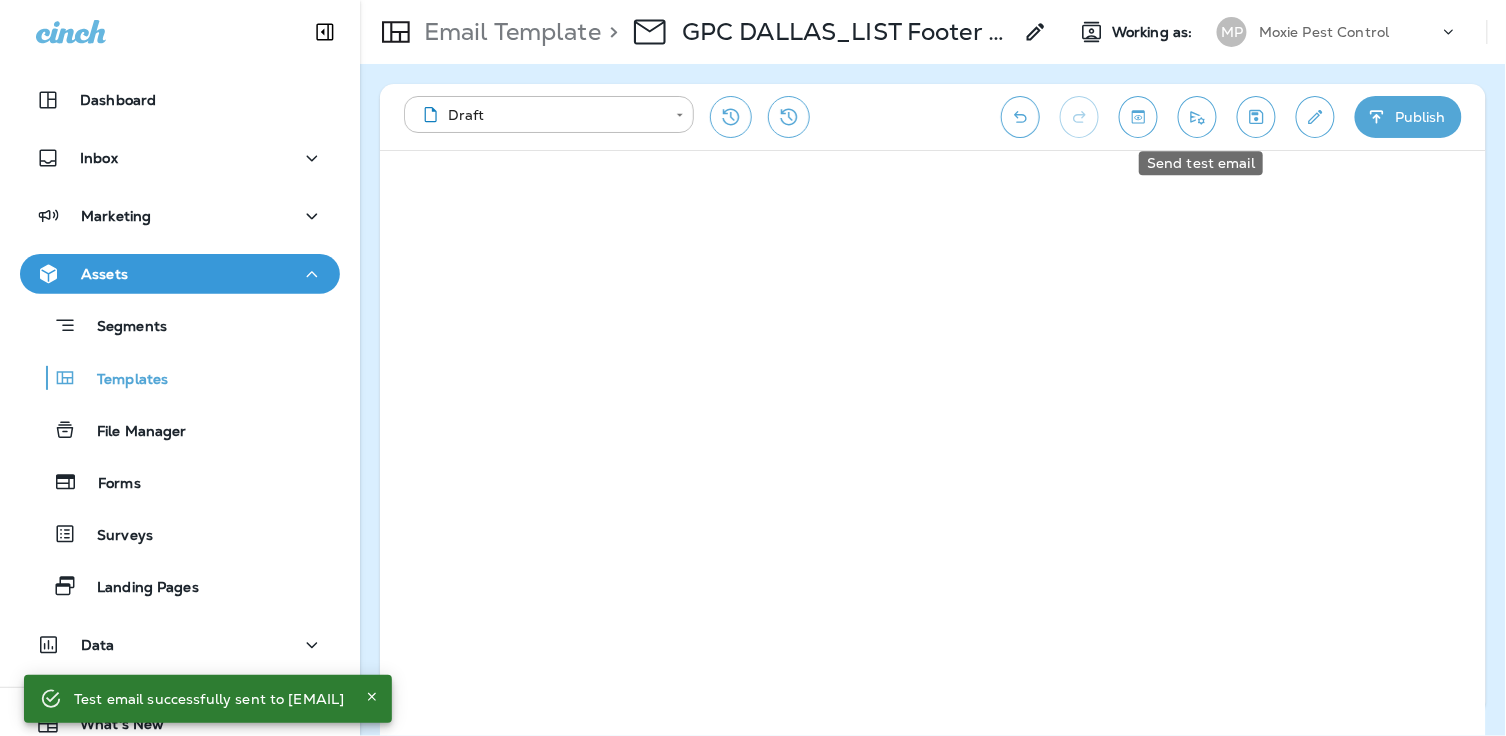 click 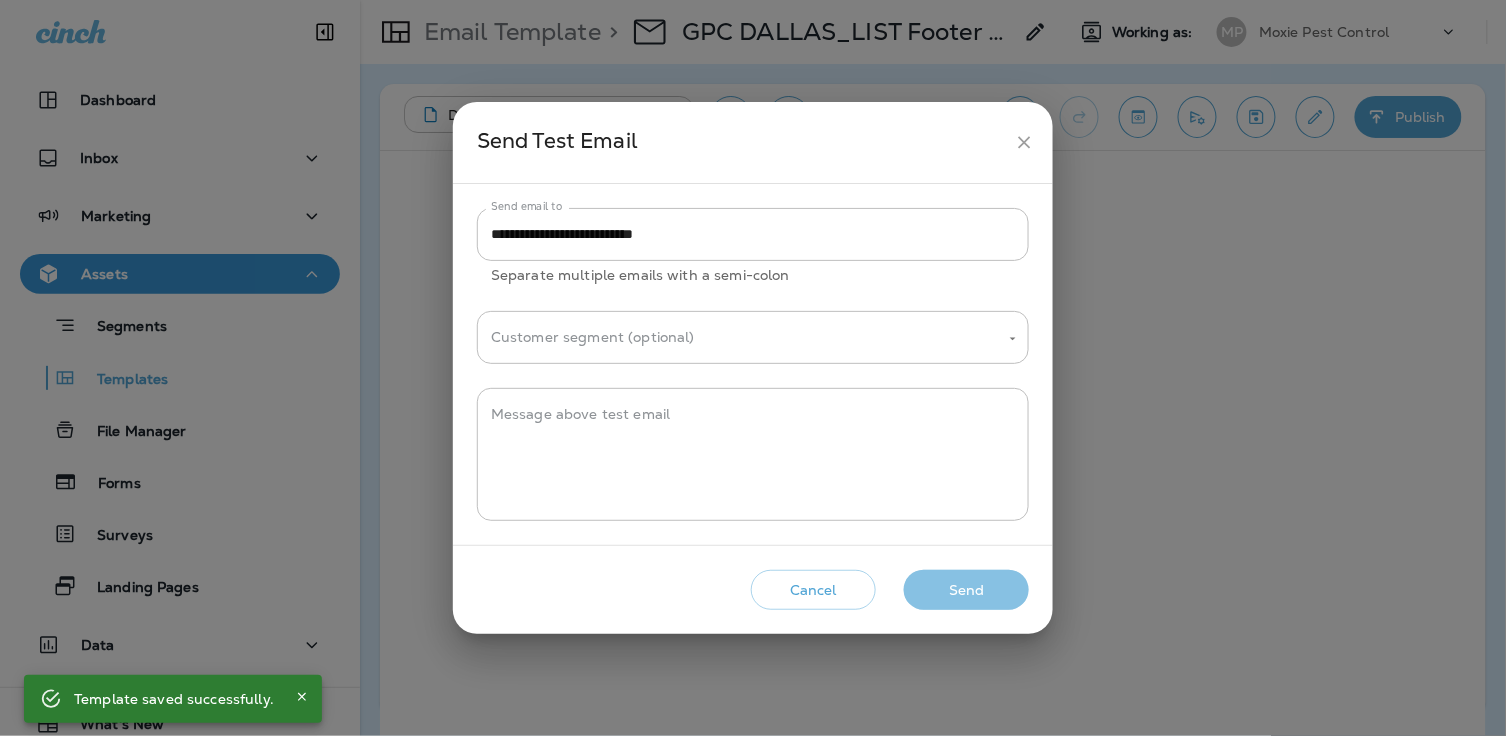 click on "Send" at bounding box center (966, 590) 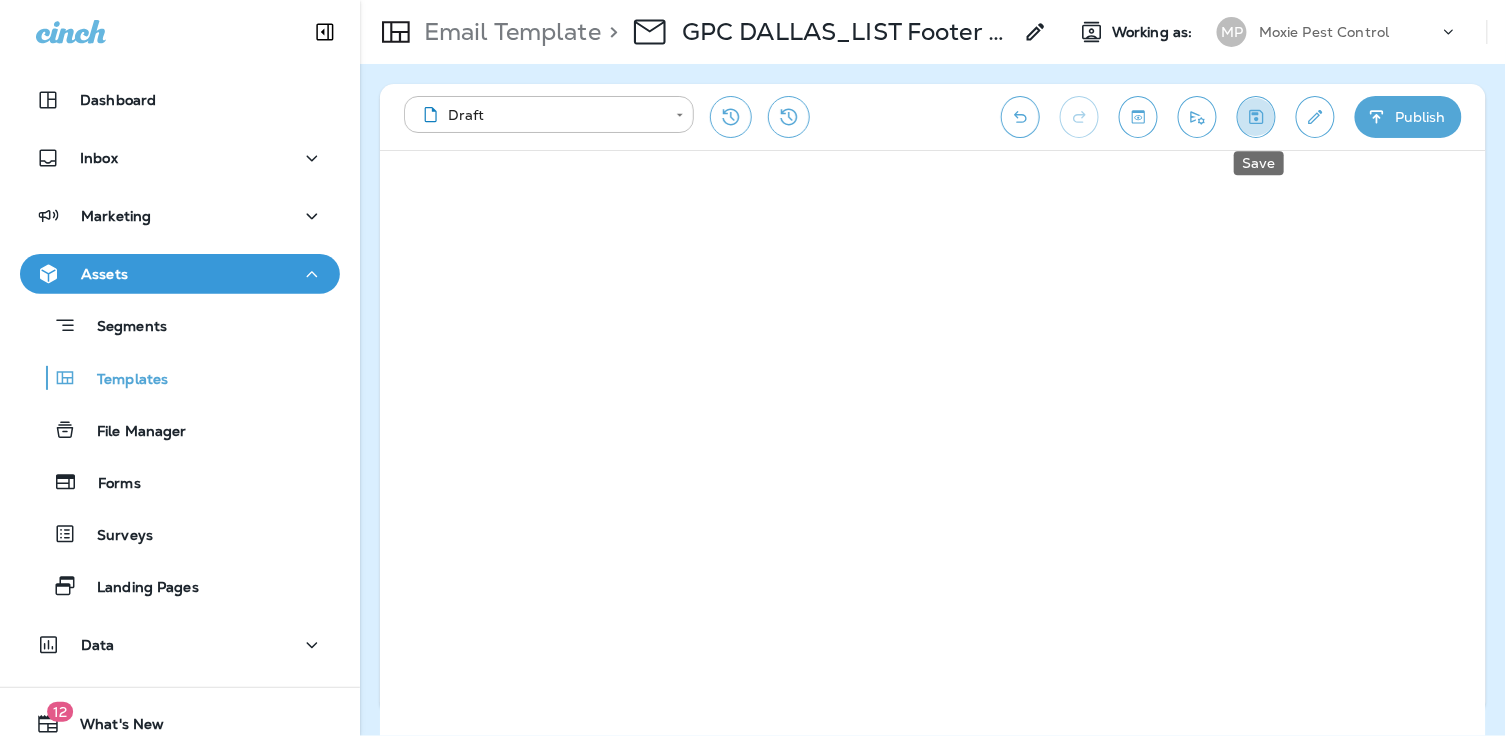 click 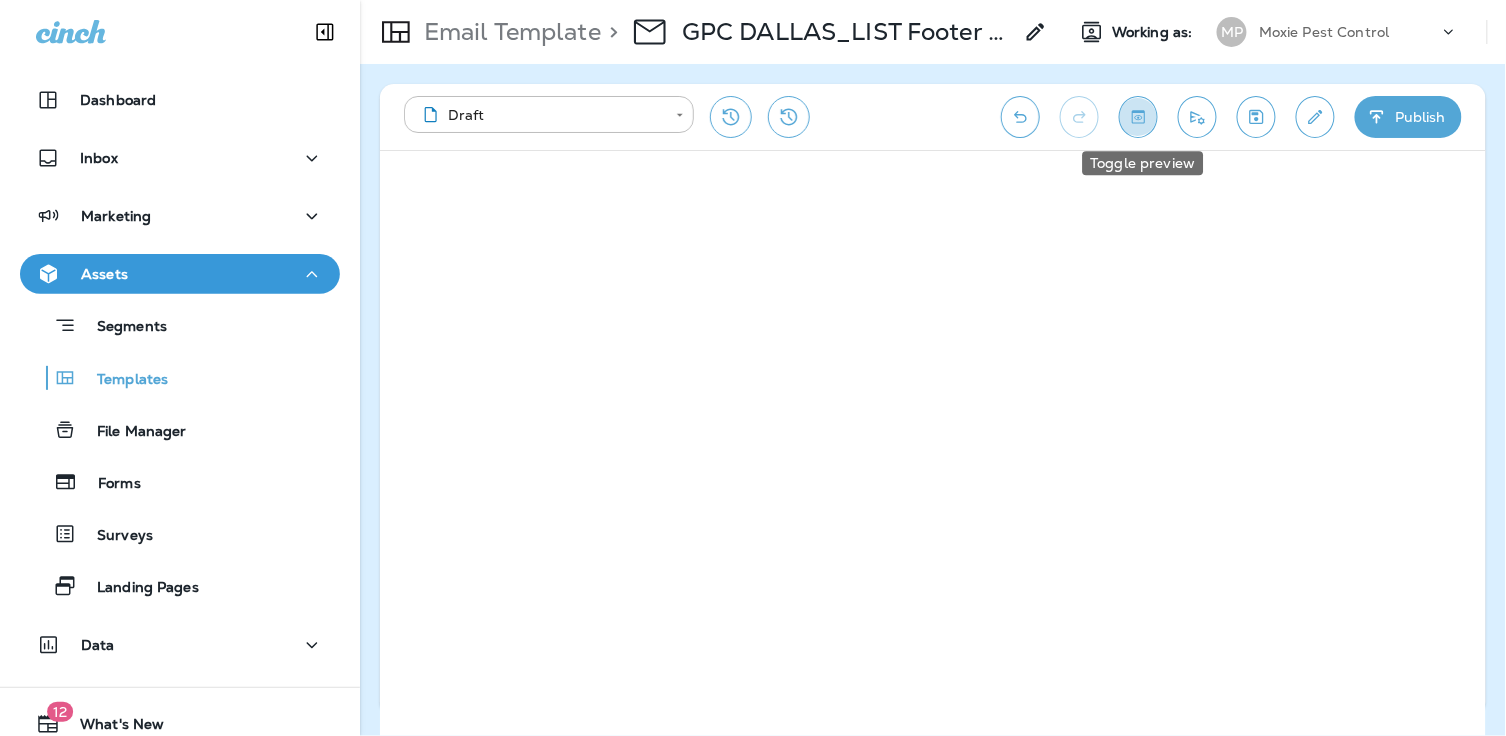 click 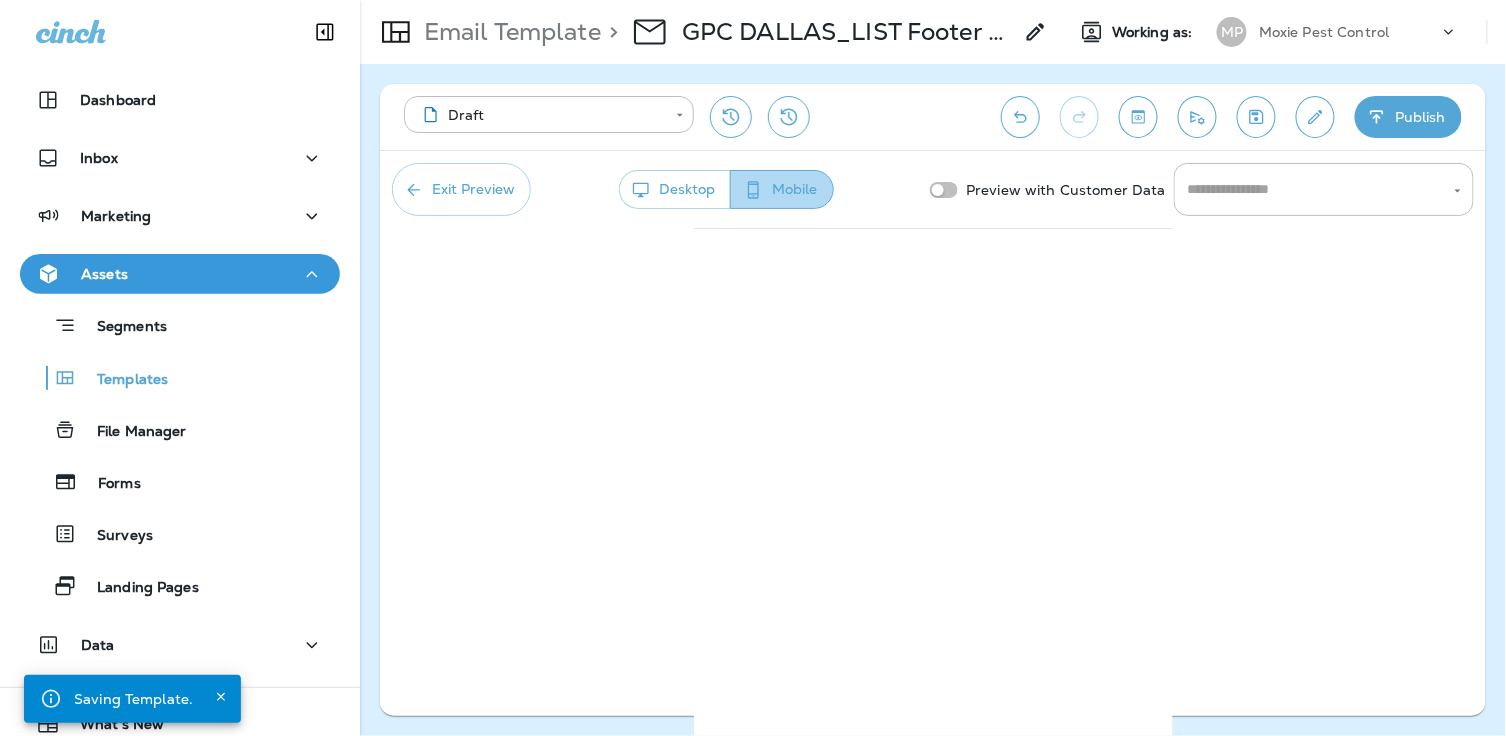 click on "Mobile" at bounding box center (782, 189) 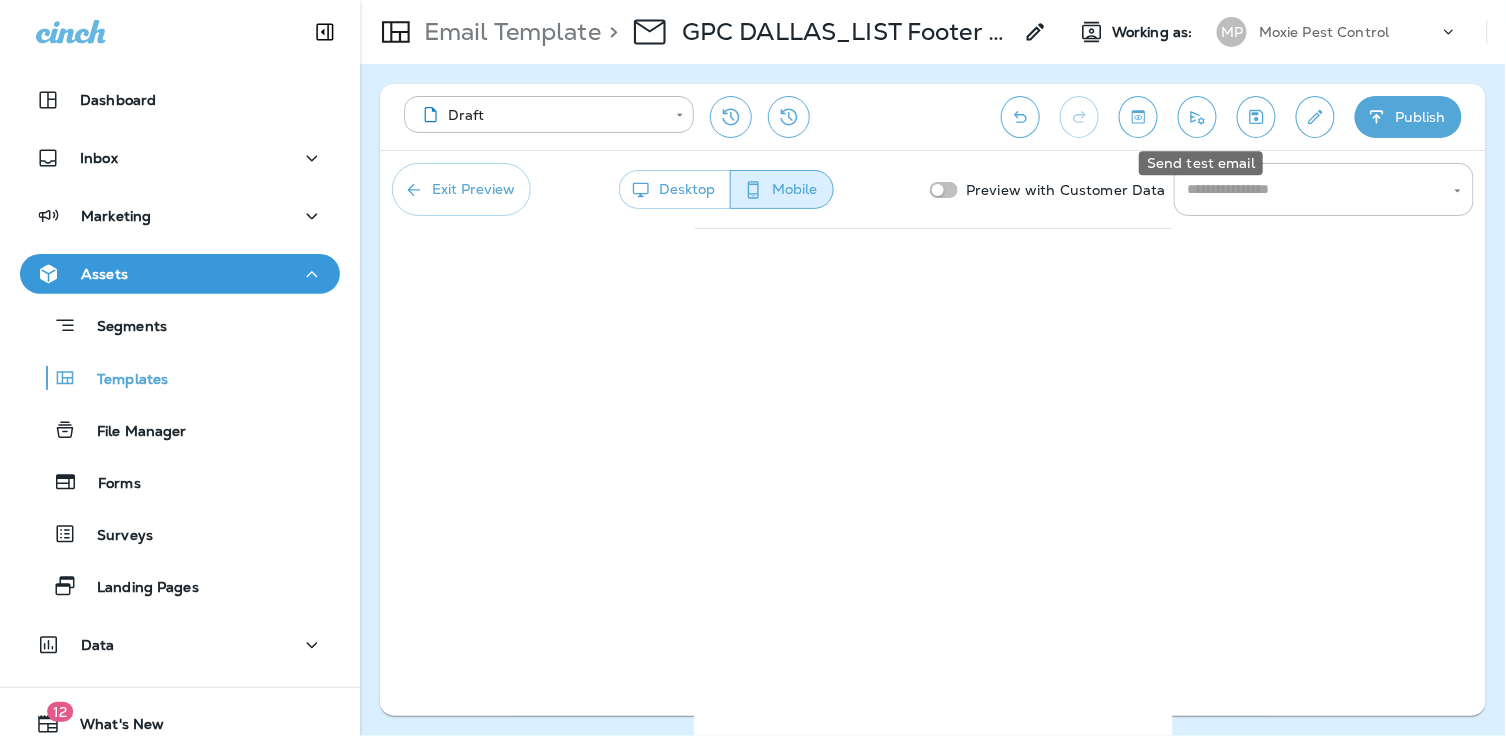 click 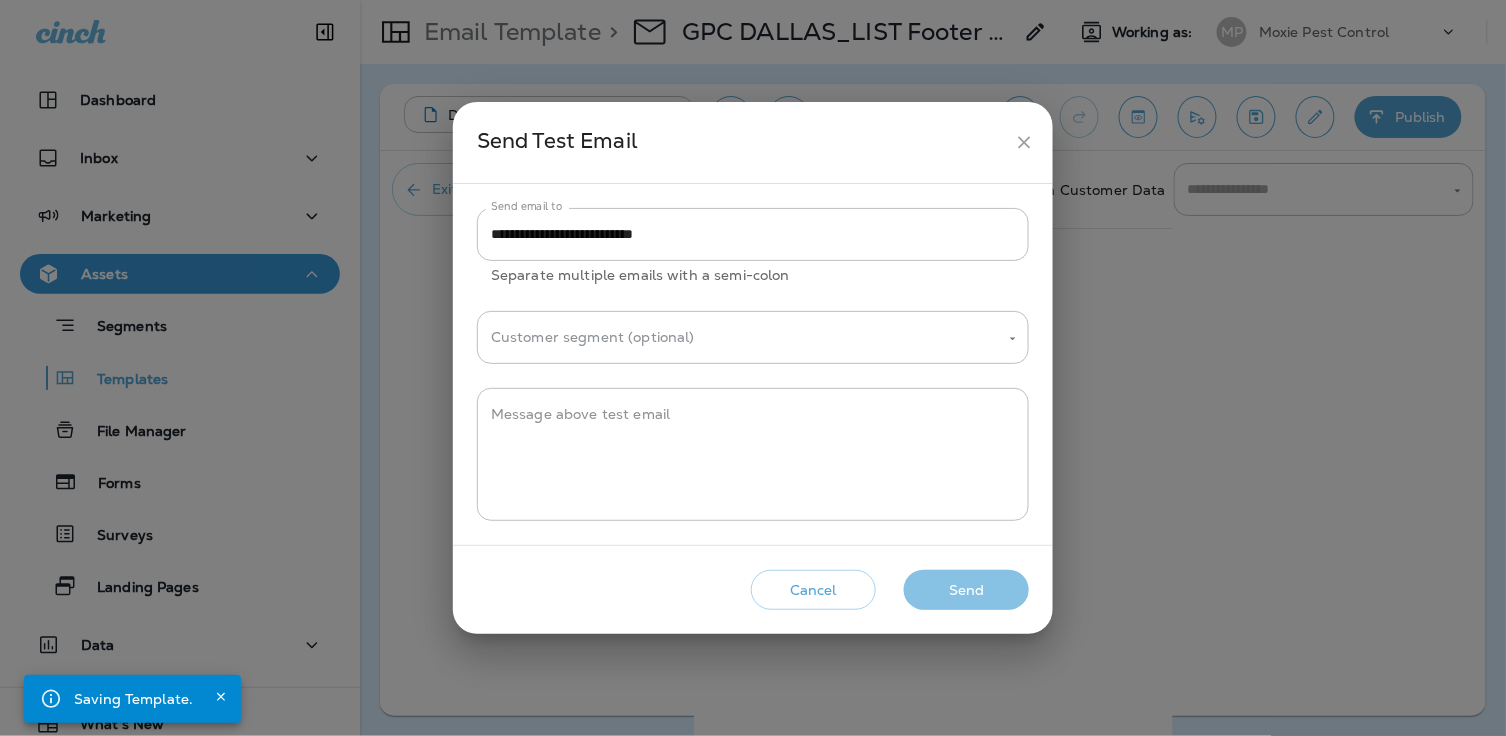 click on "Send" at bounding box center (966, 590) 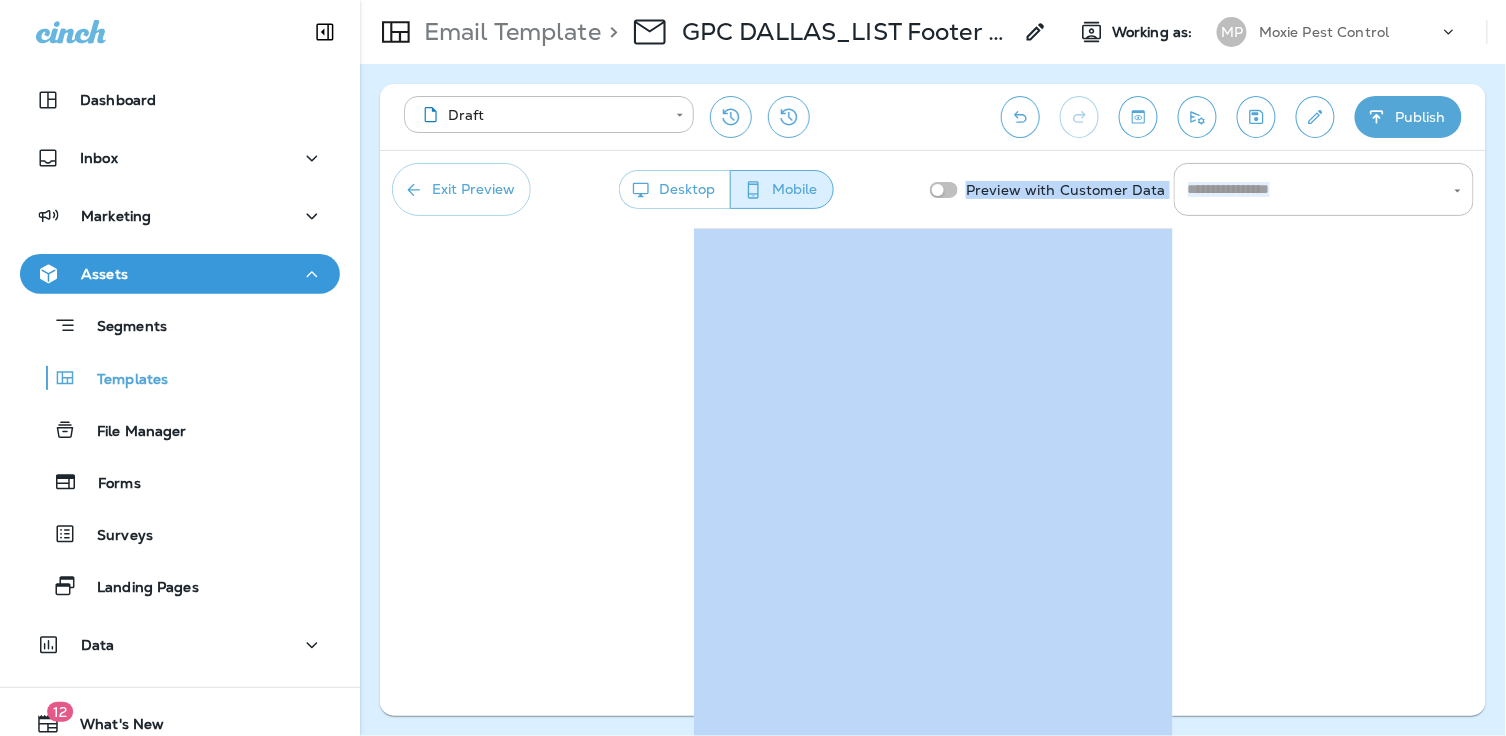 drag, startPoint x: 1491, startPoint y: 730, endPoint x: 1589, endPoint y: 964, distance: 253.69273 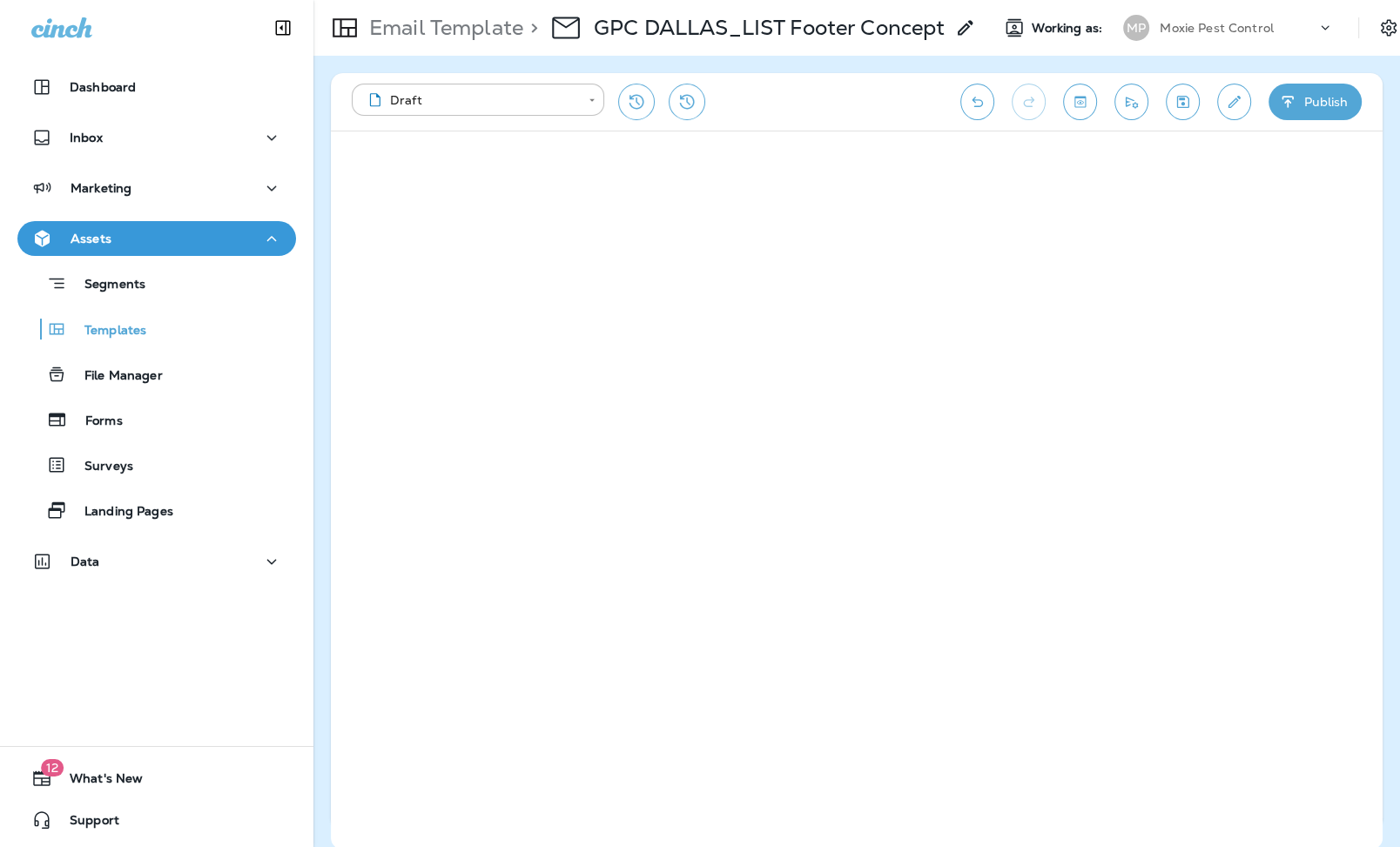 click on "**********" at bounding box center (647, 102) 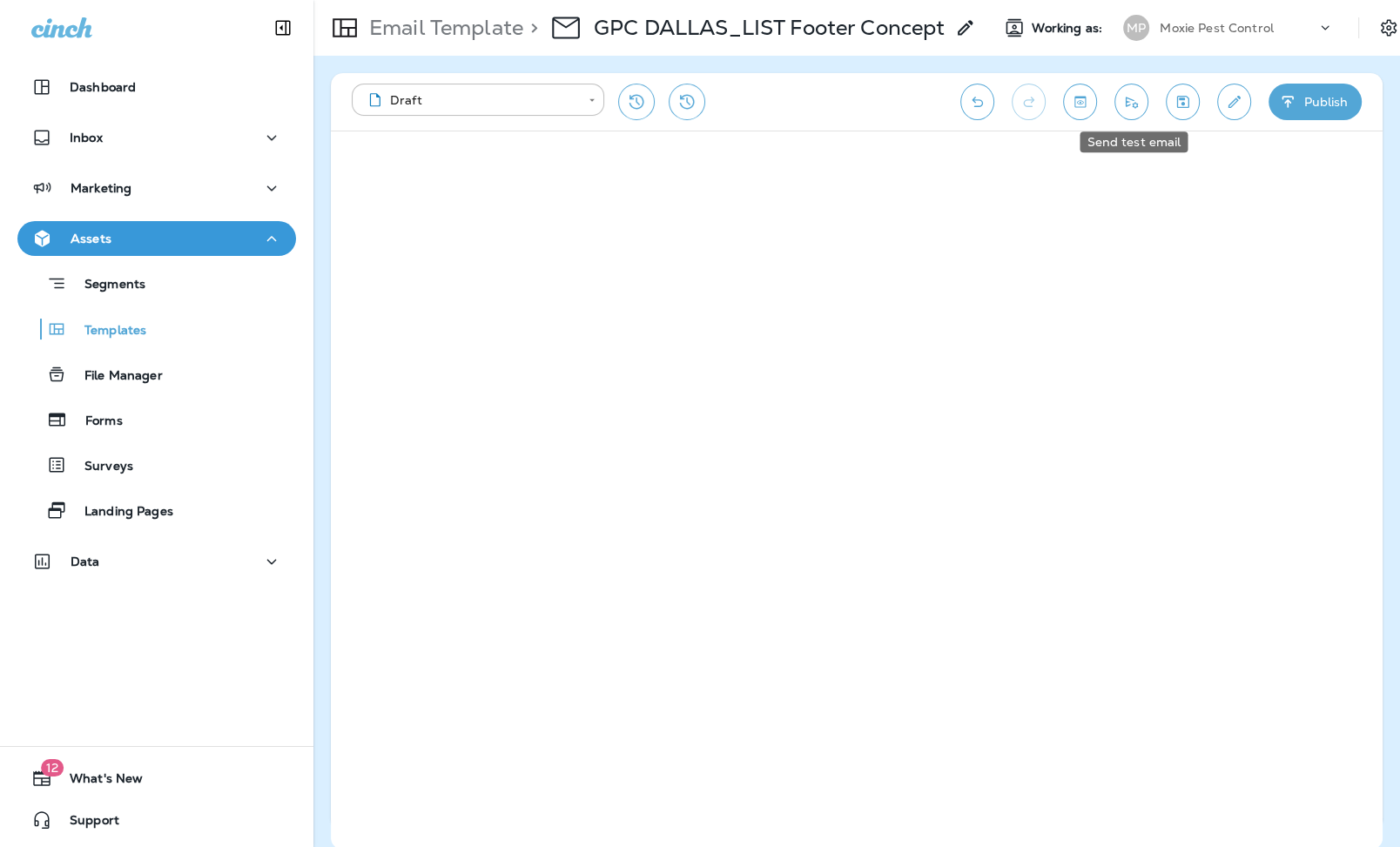 click 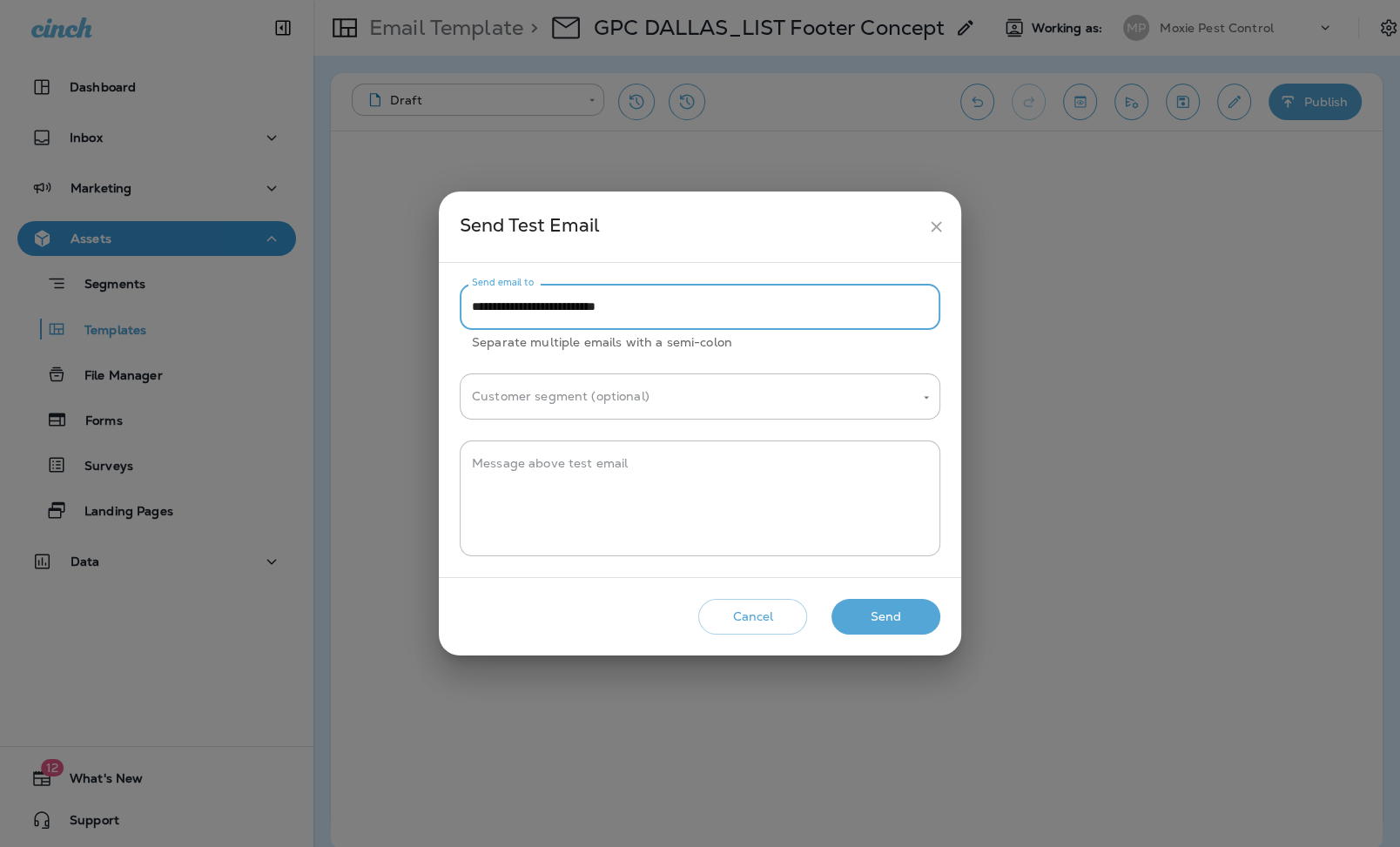 click on "**********" at bounding box center [700, 306] 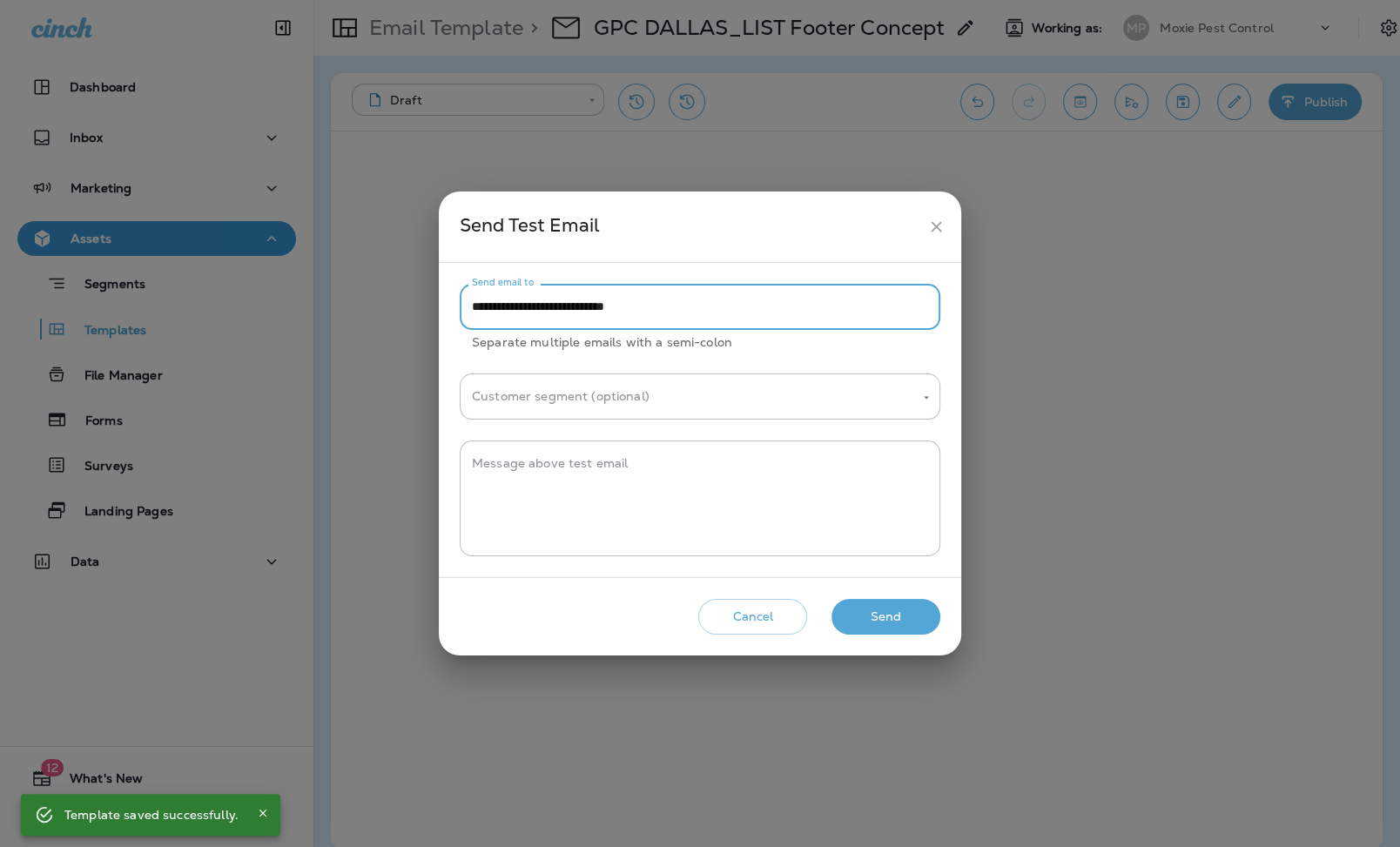 paste on "**********" 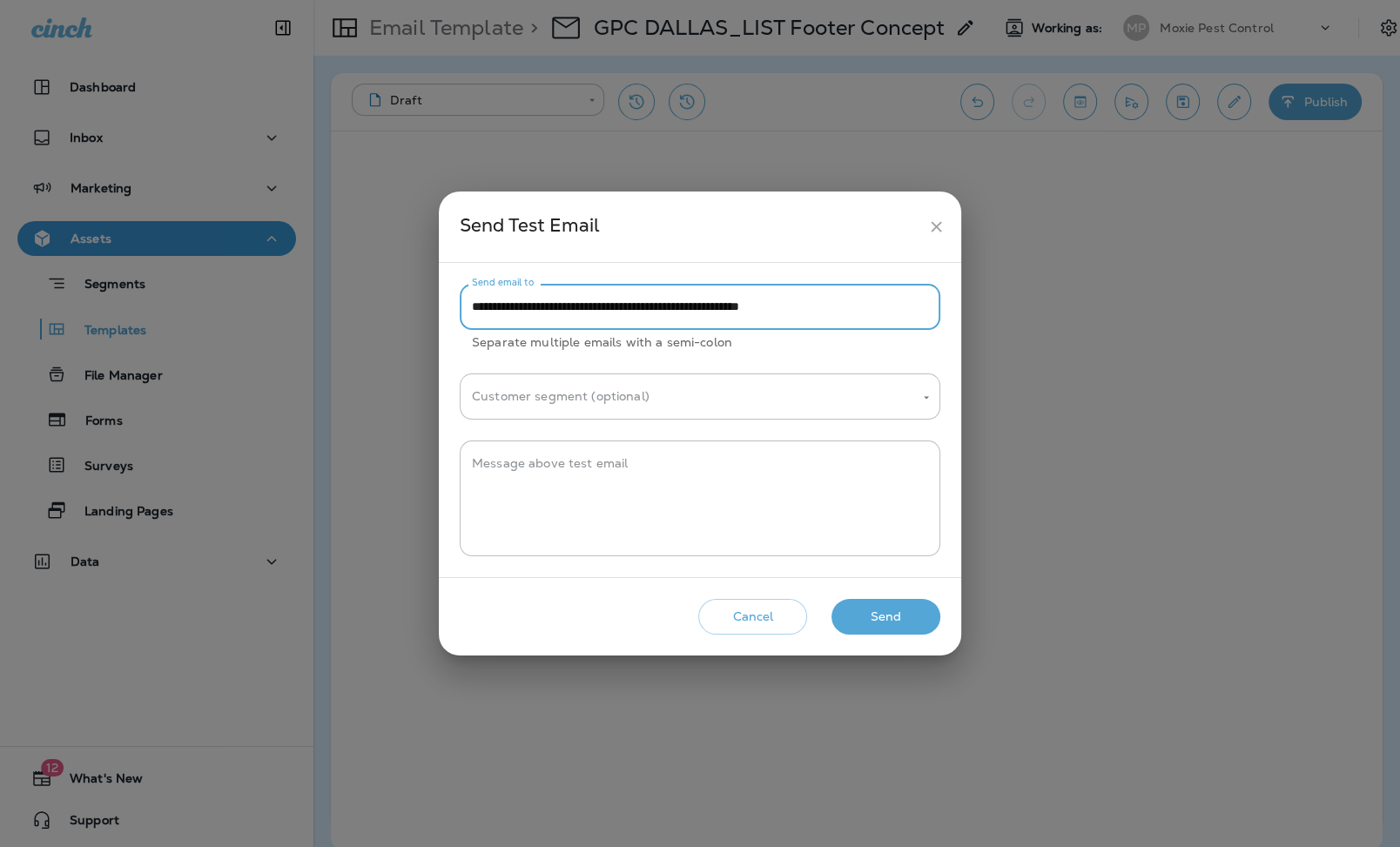 drag, startPoint x: 676, startPoint y: 306, endPoint x: 689, endPoint y: 308, distance: 13.152946 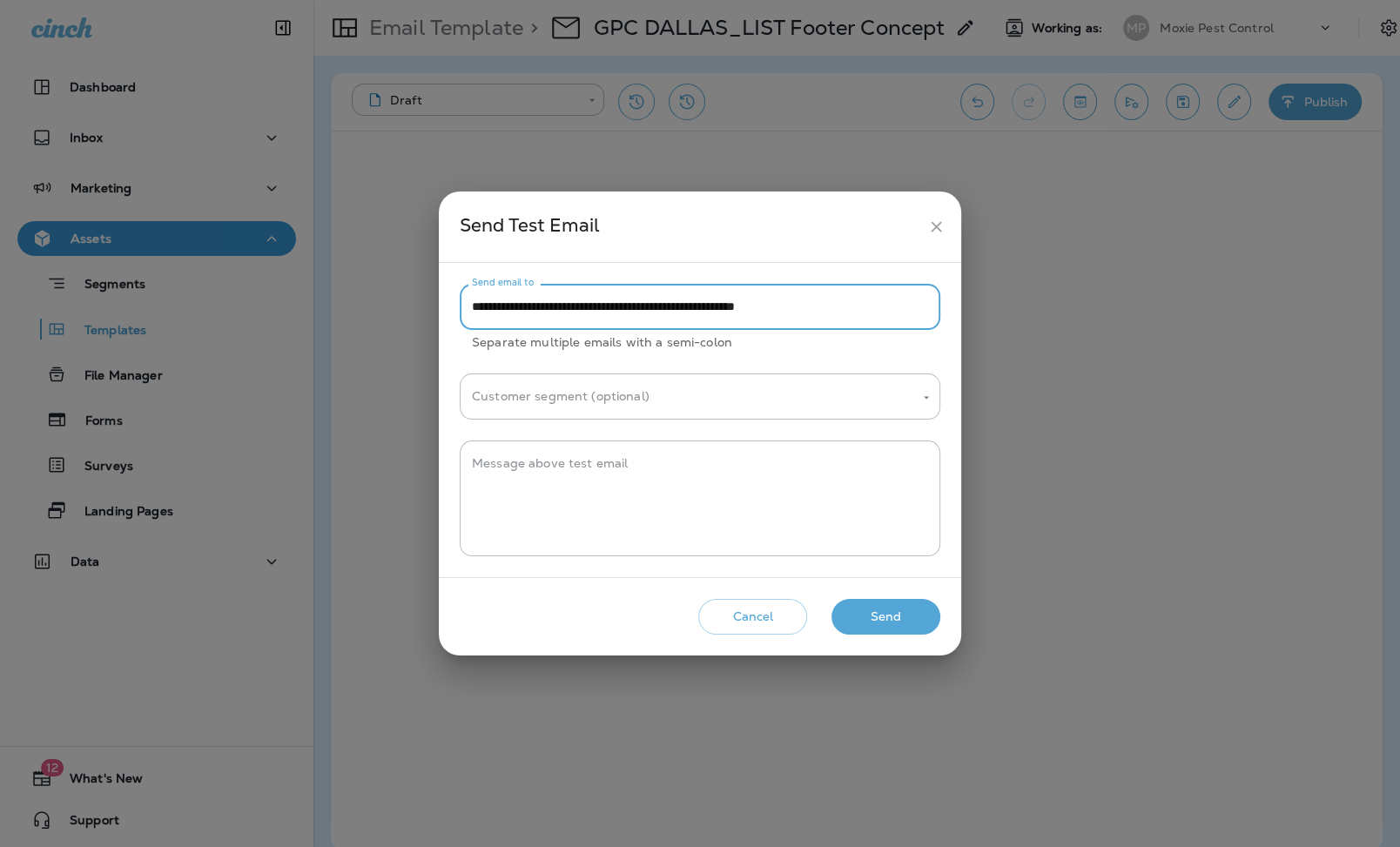 click on "Send" at bounding box center [885, 616] 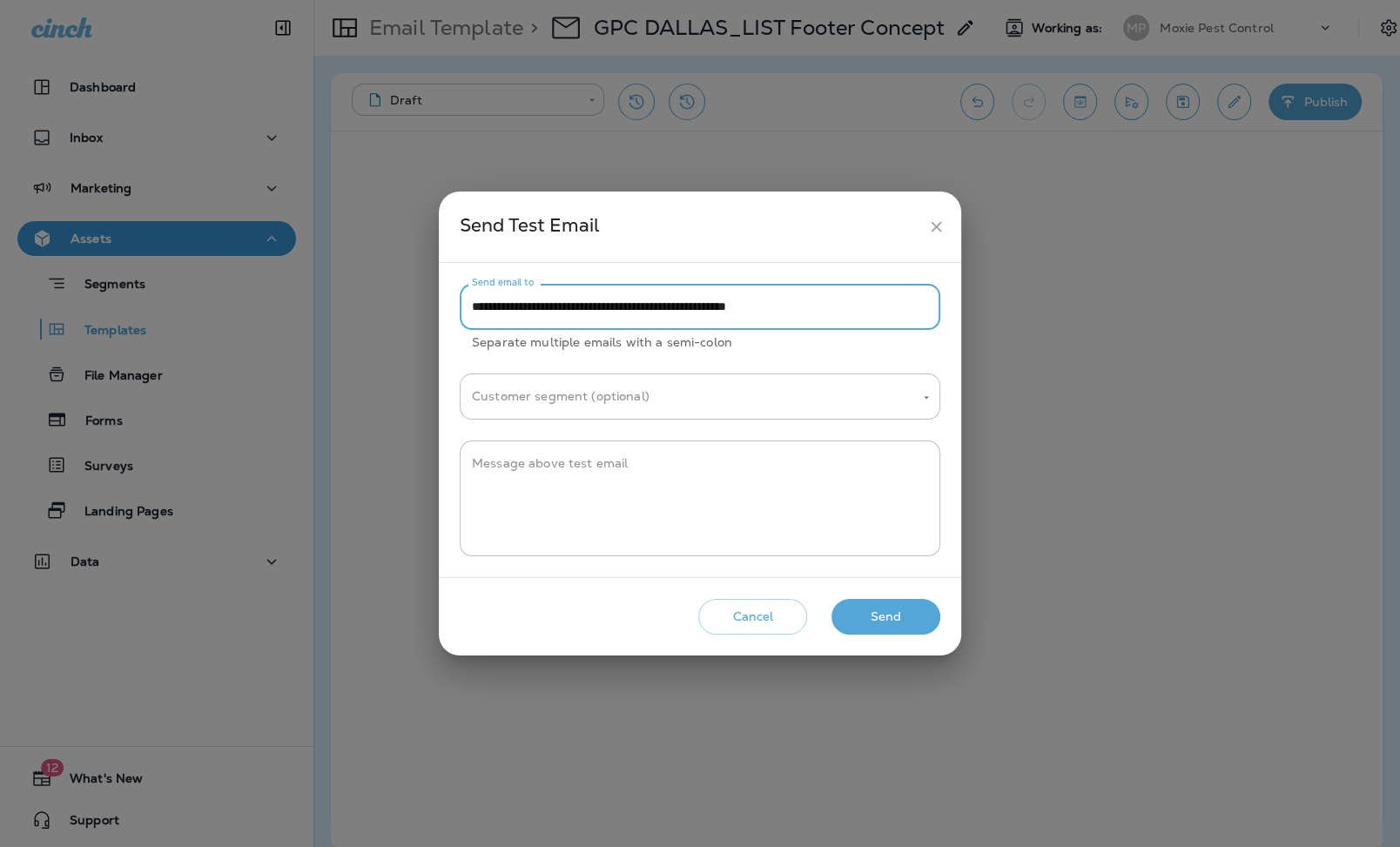 drag, startPoint x: 883, startPoint y: 309, endPoint x: 667, endPoint y: 312, distance: 216.02083 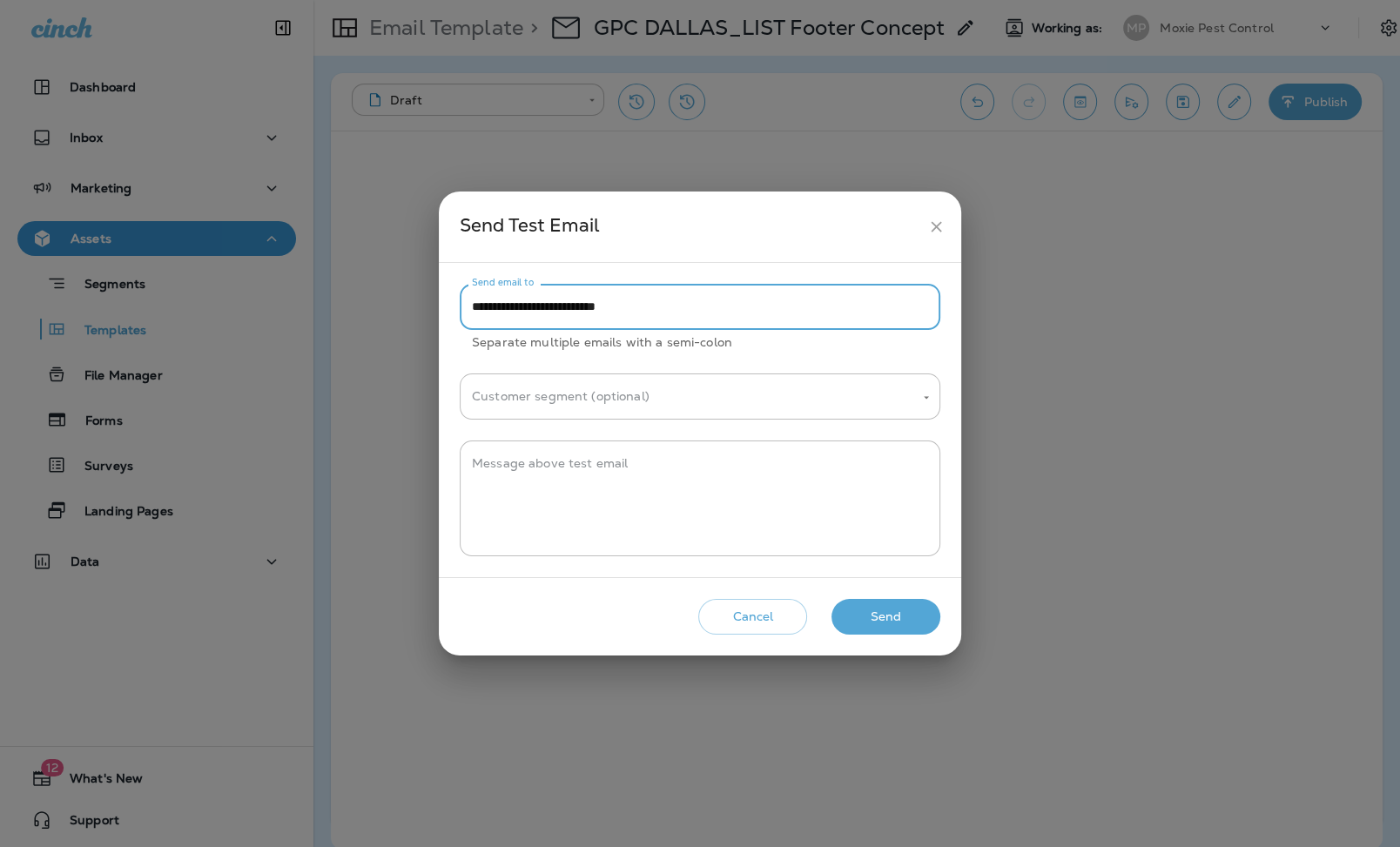 type on "**********" 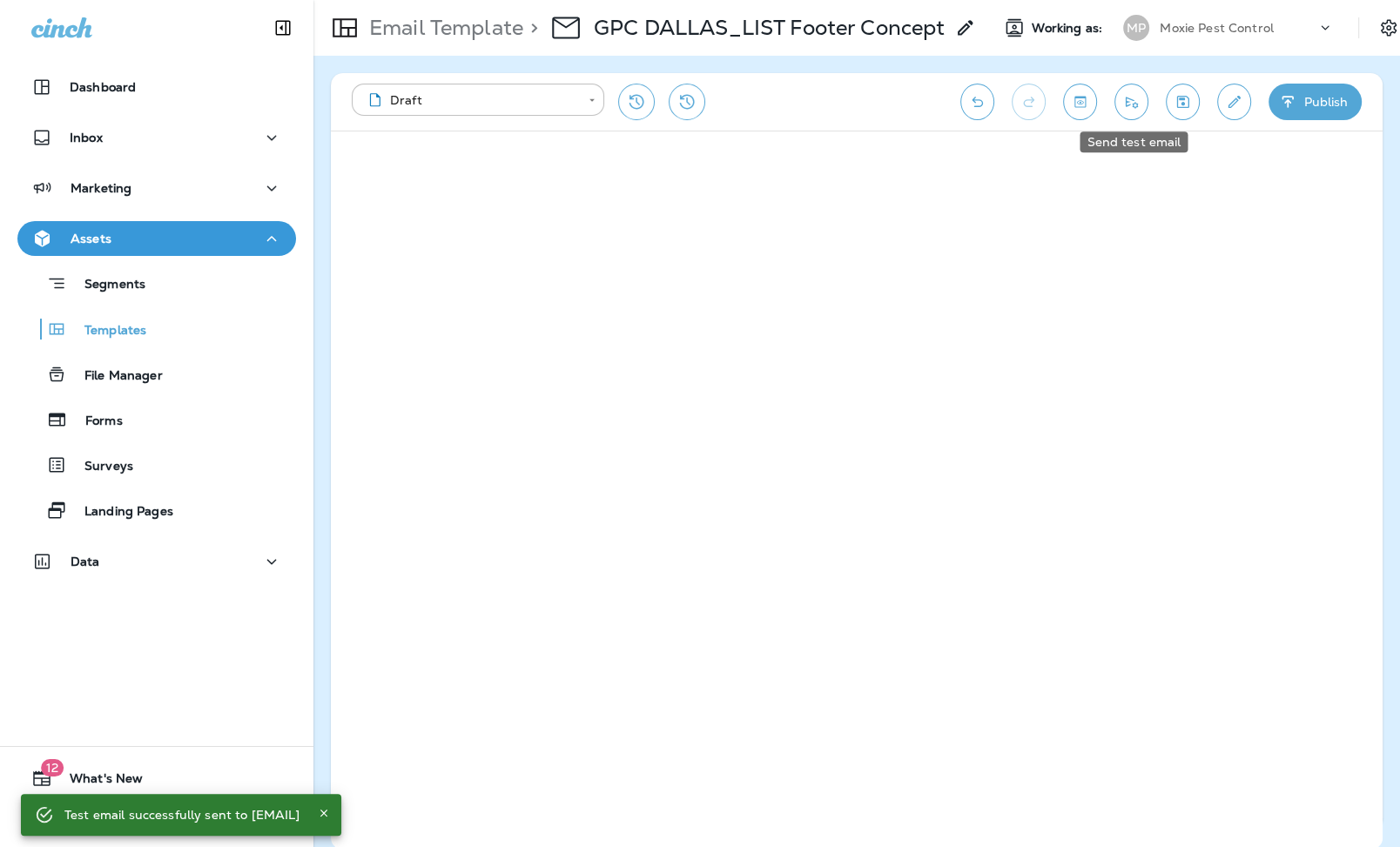 click 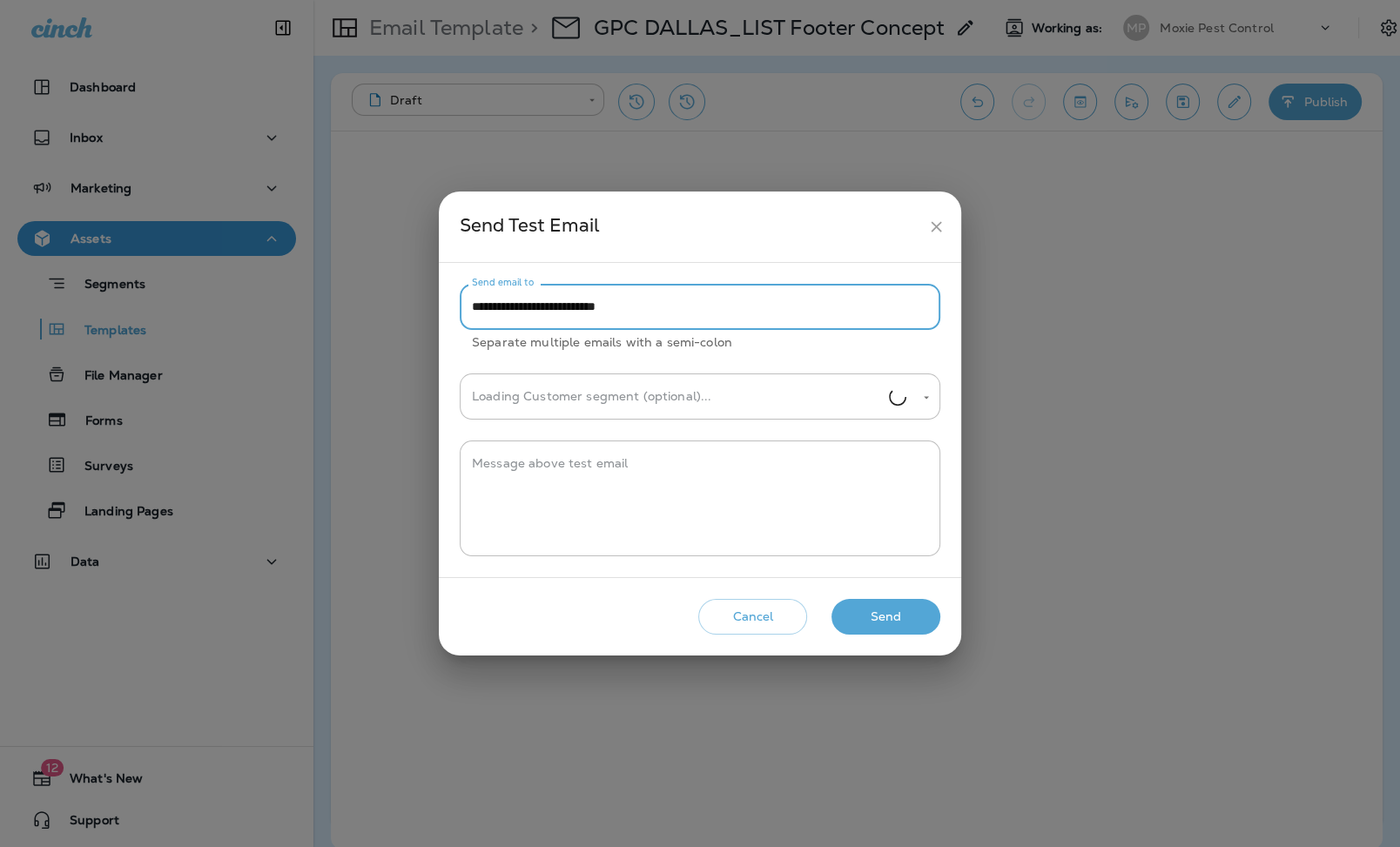 click on "**********" at bounding box center [700, 306] 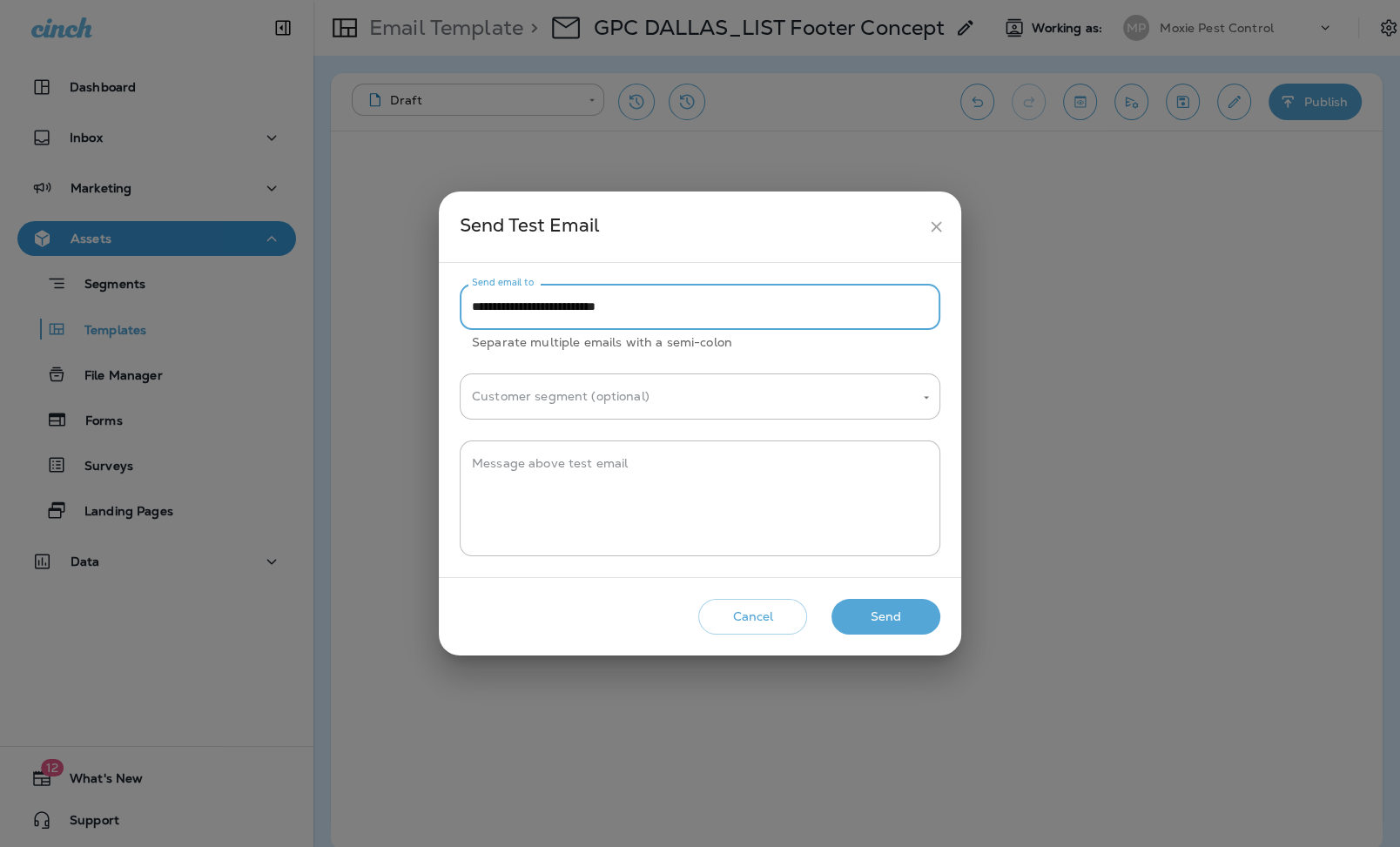 click on "**********" at bounding box center [700, 306] 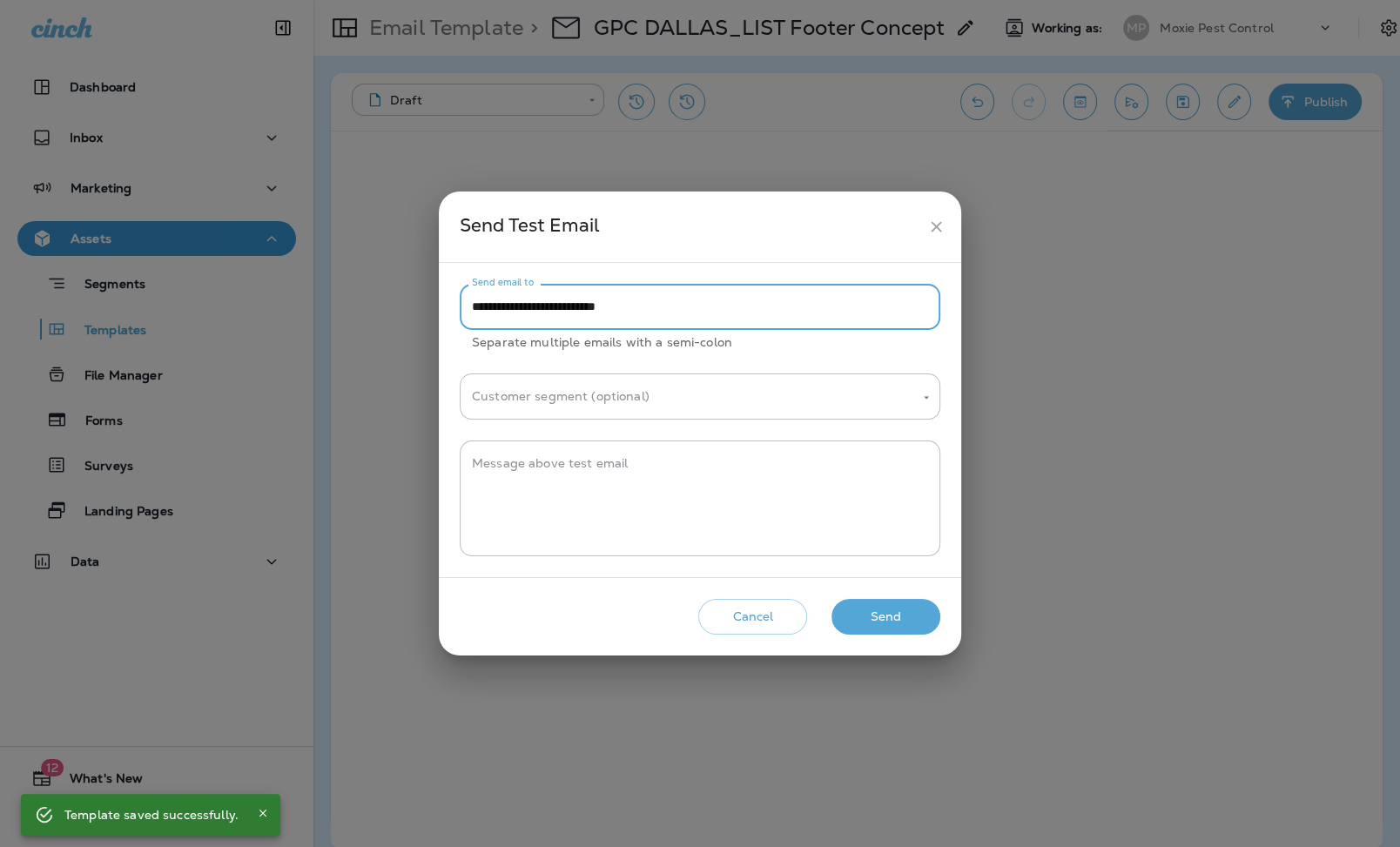 paste on "**" 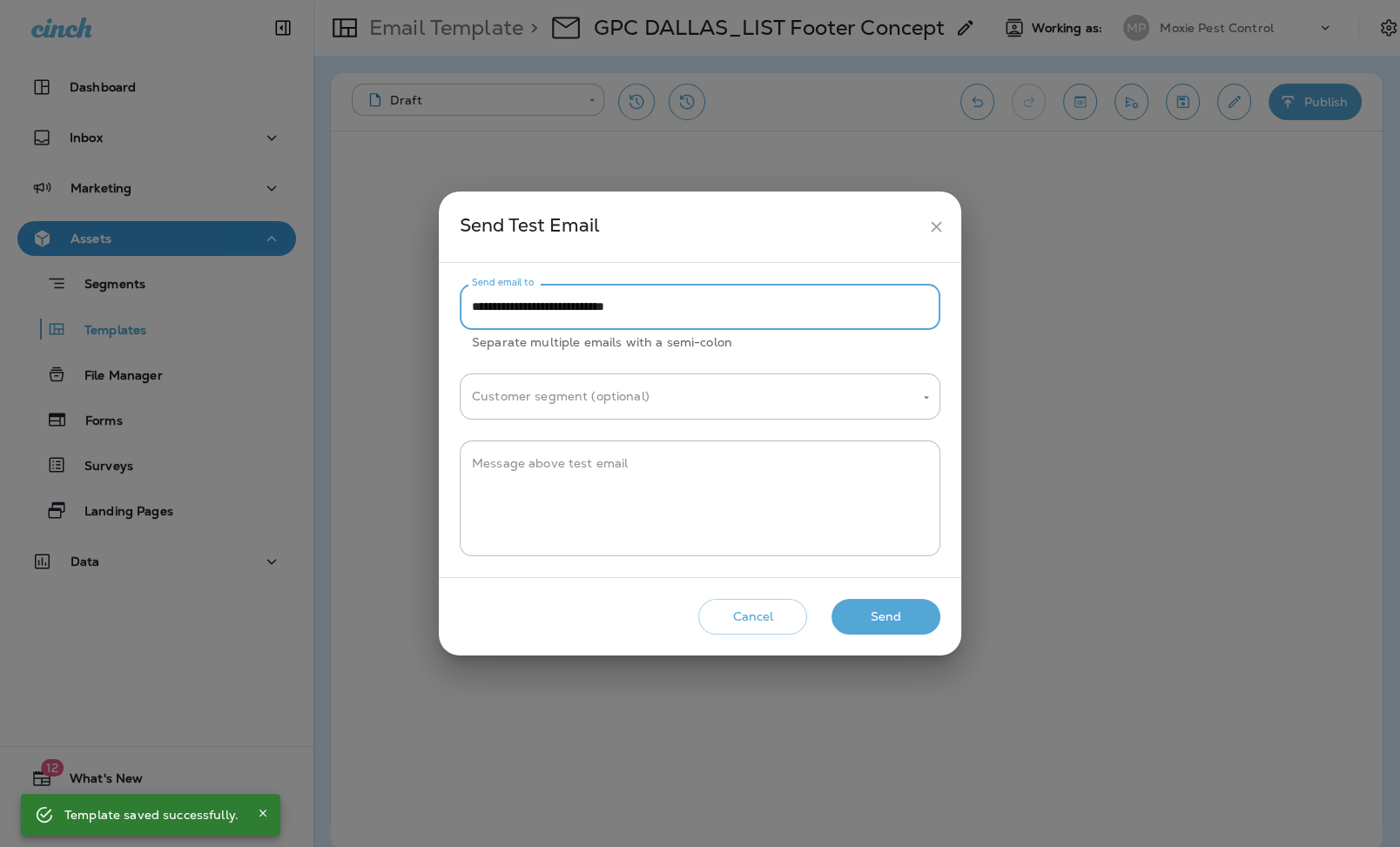 type on "**********" 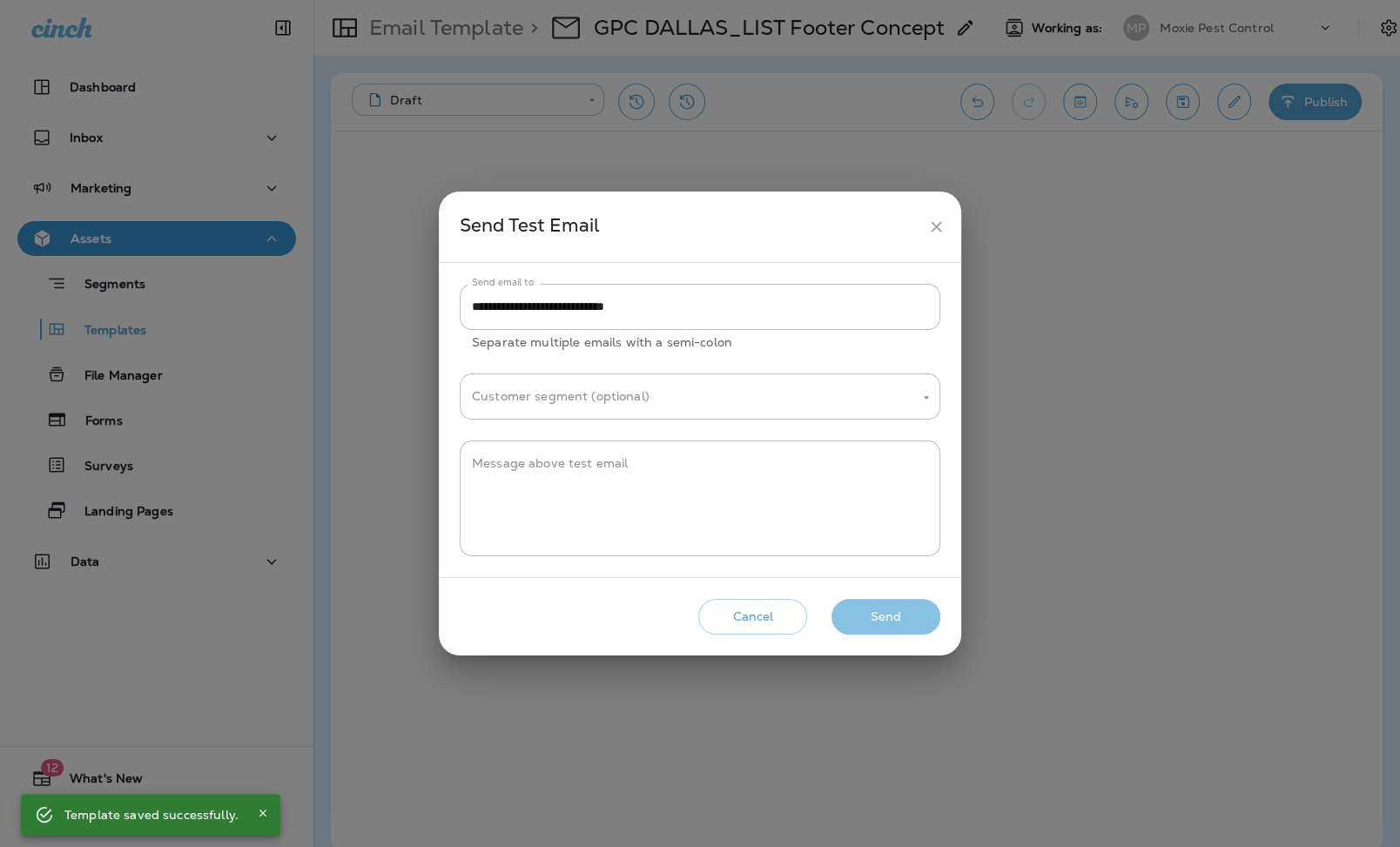 click on "Send" at bounding box center [885, 616] 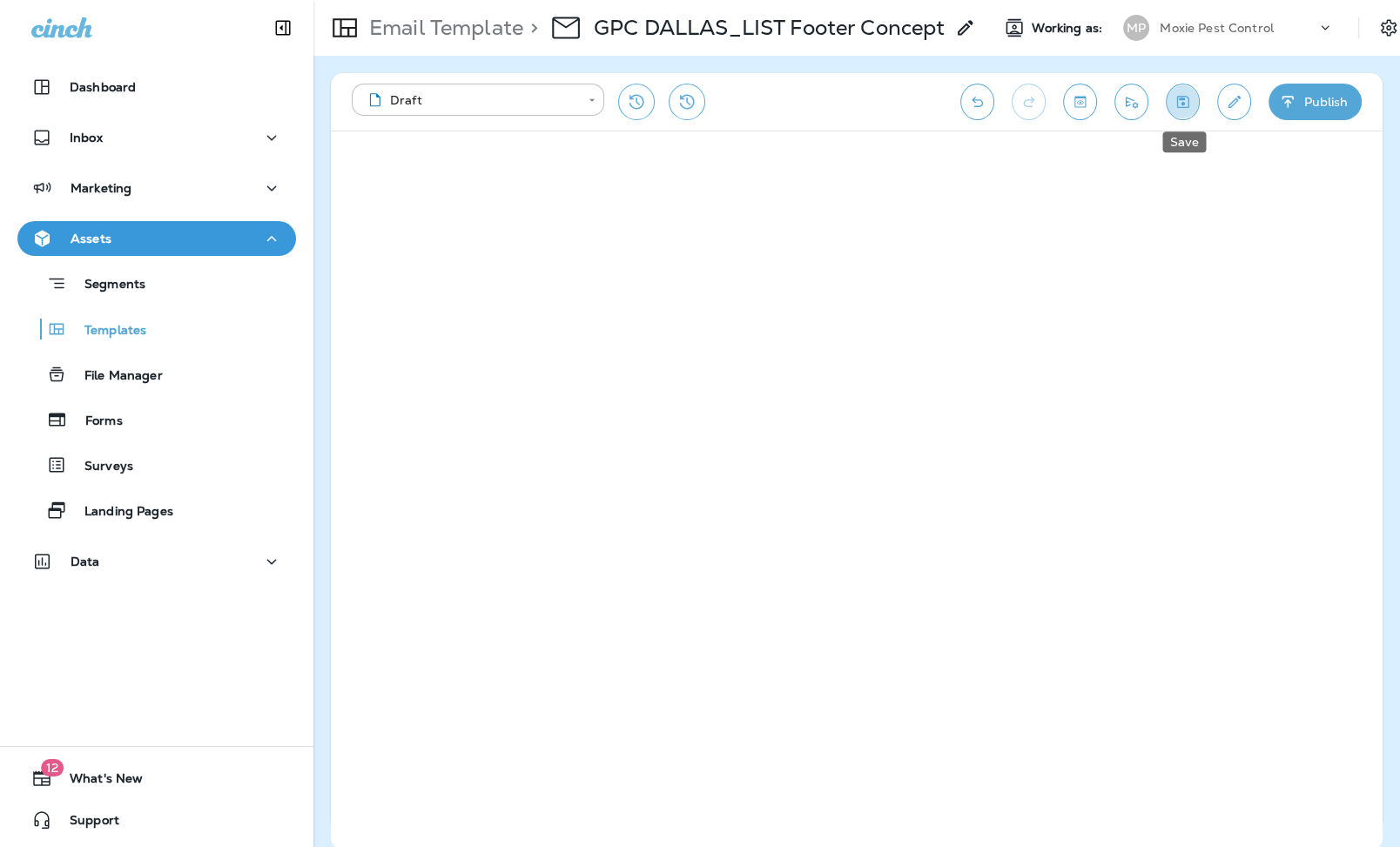 click 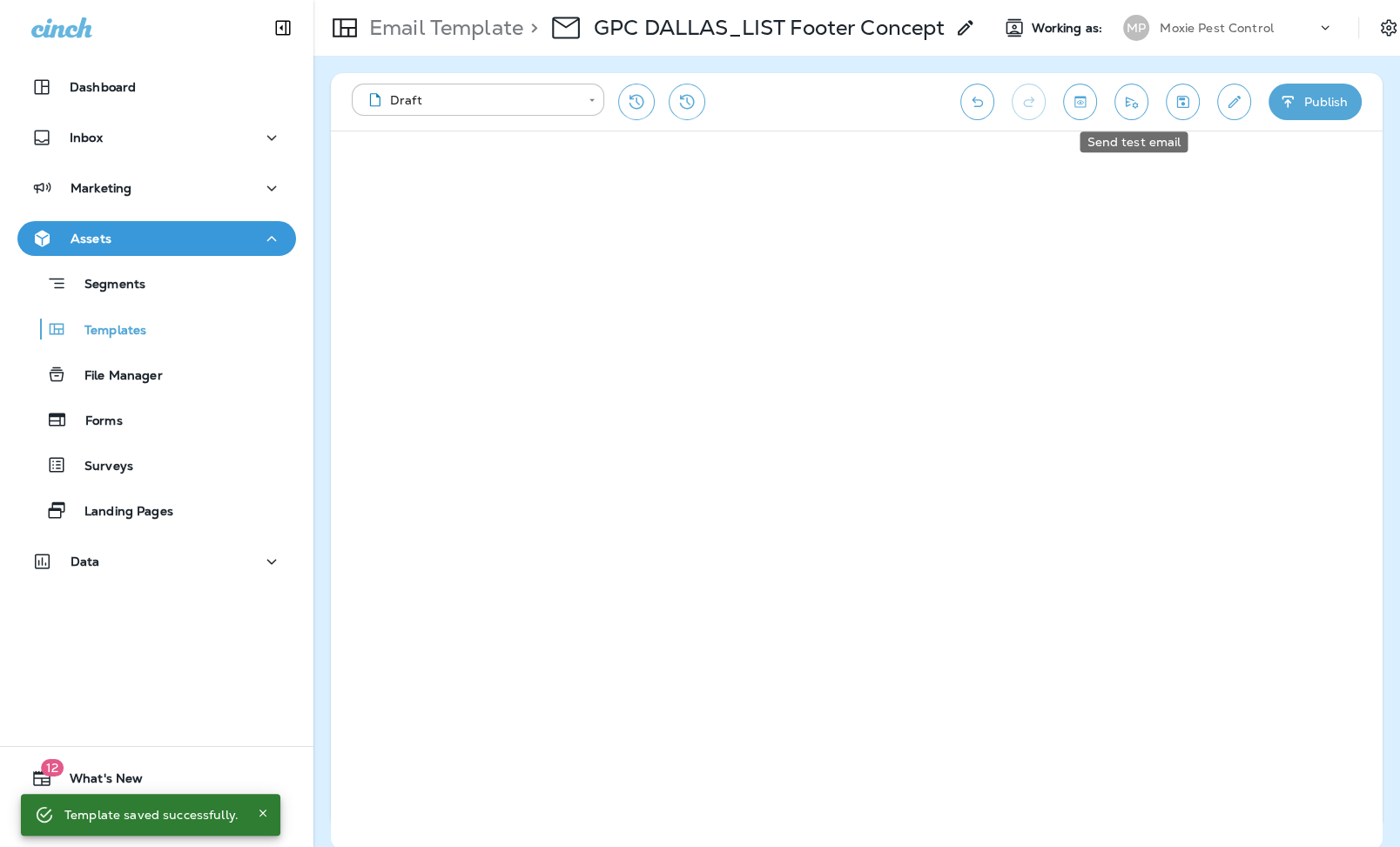 click 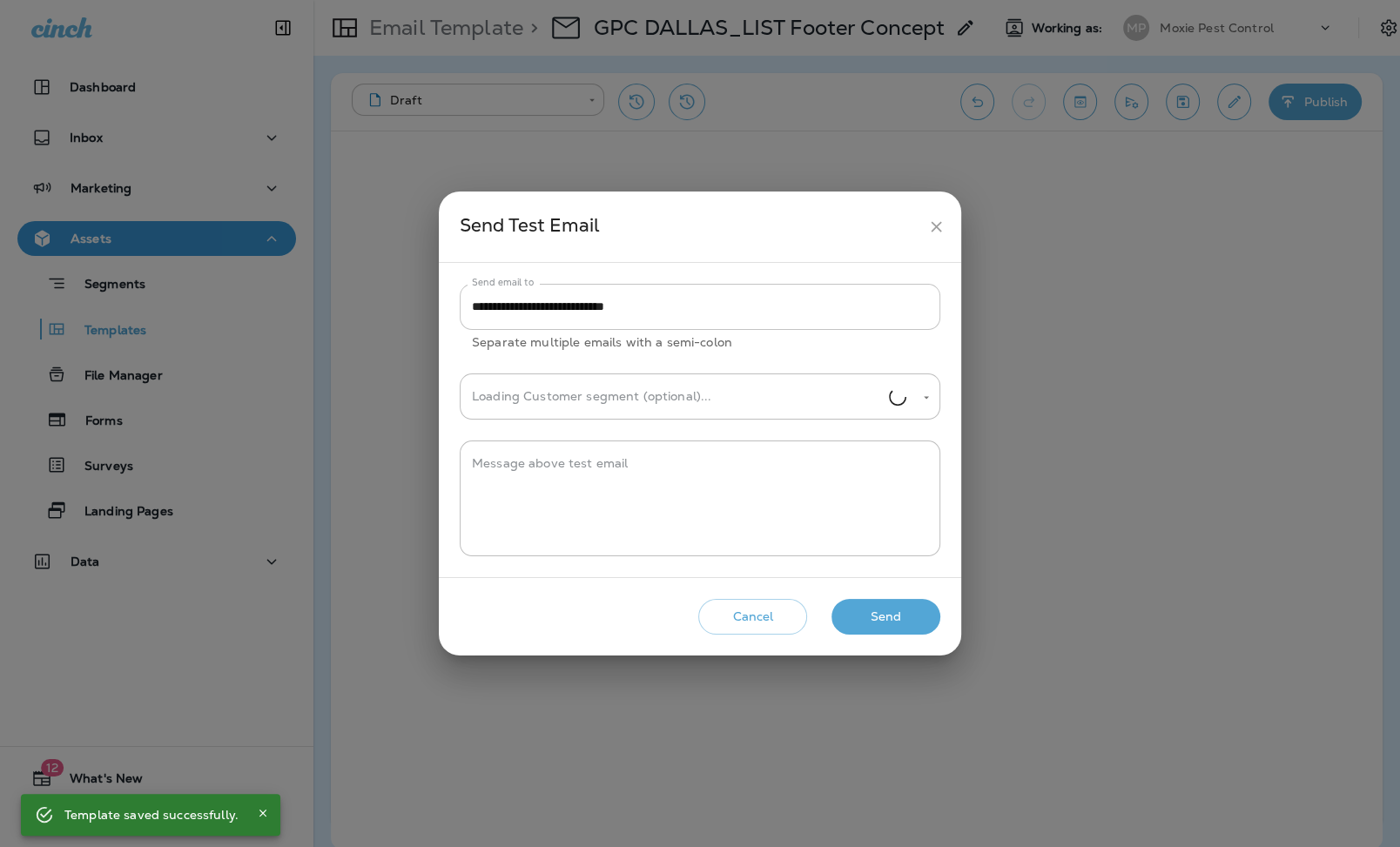 click on "**********" at bounding box center (700, 306) 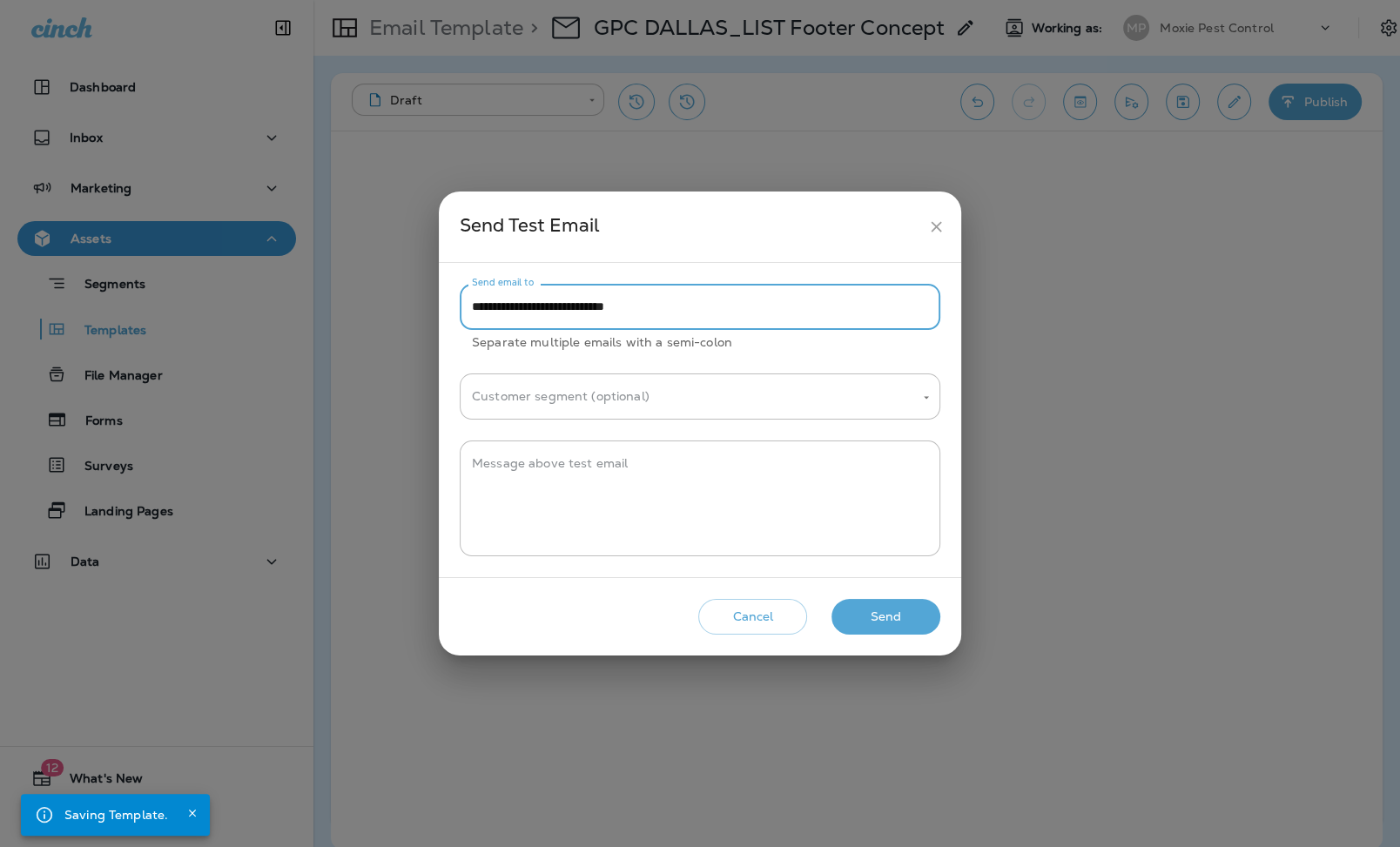 click on "**********" at bounding box center [700, 306] 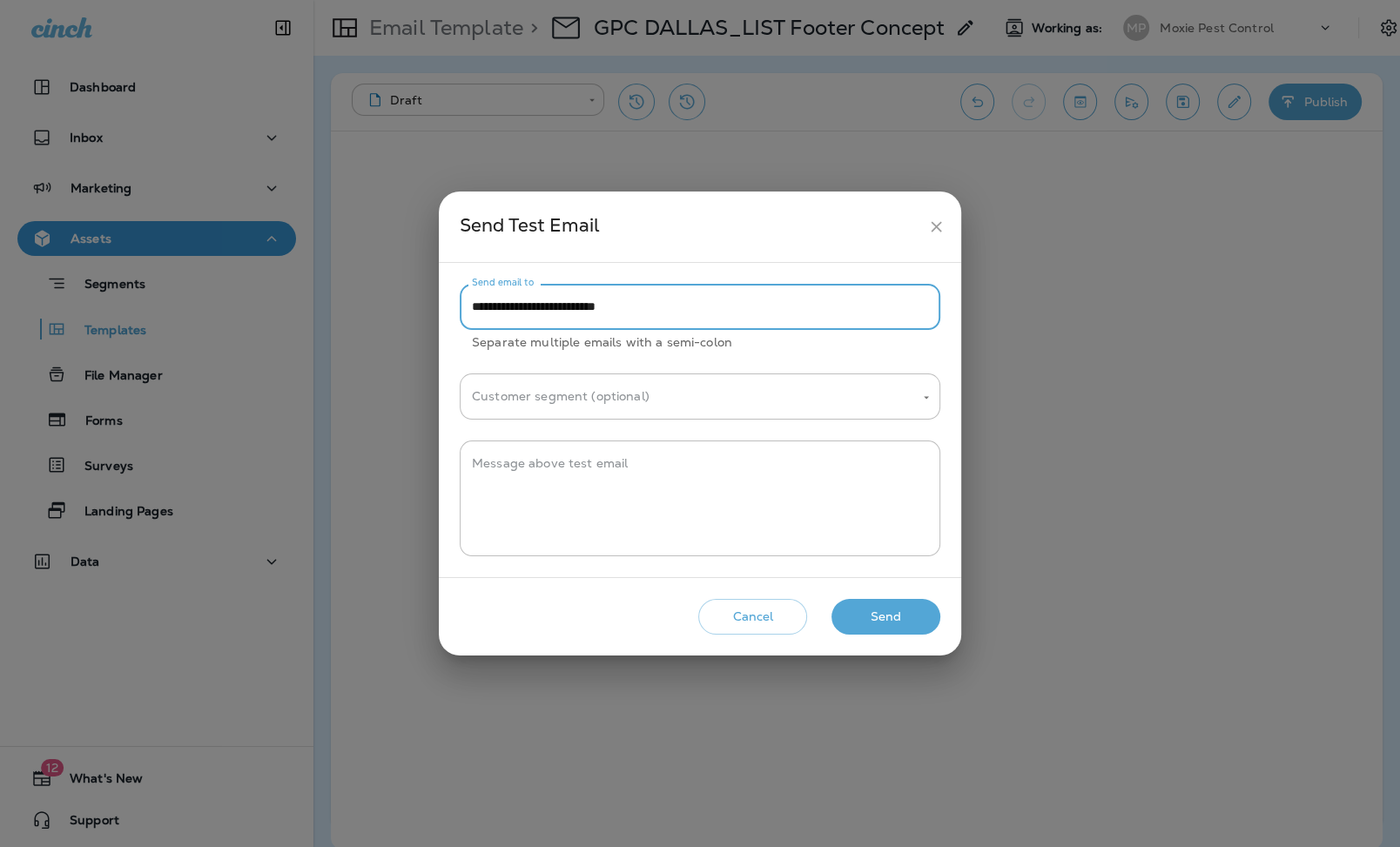 type on "**********" 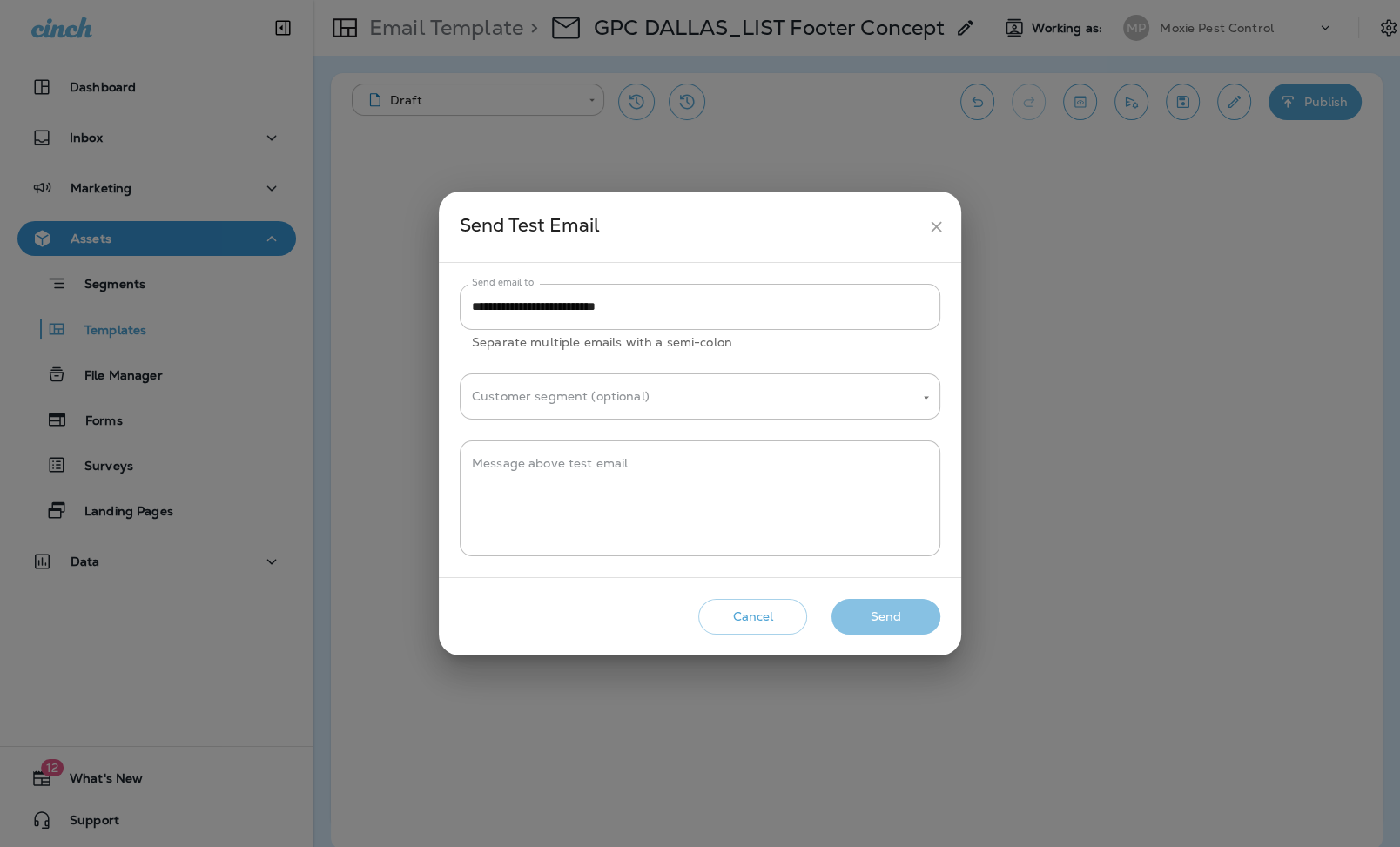 click on "Send" at bounding box center (885, 616) 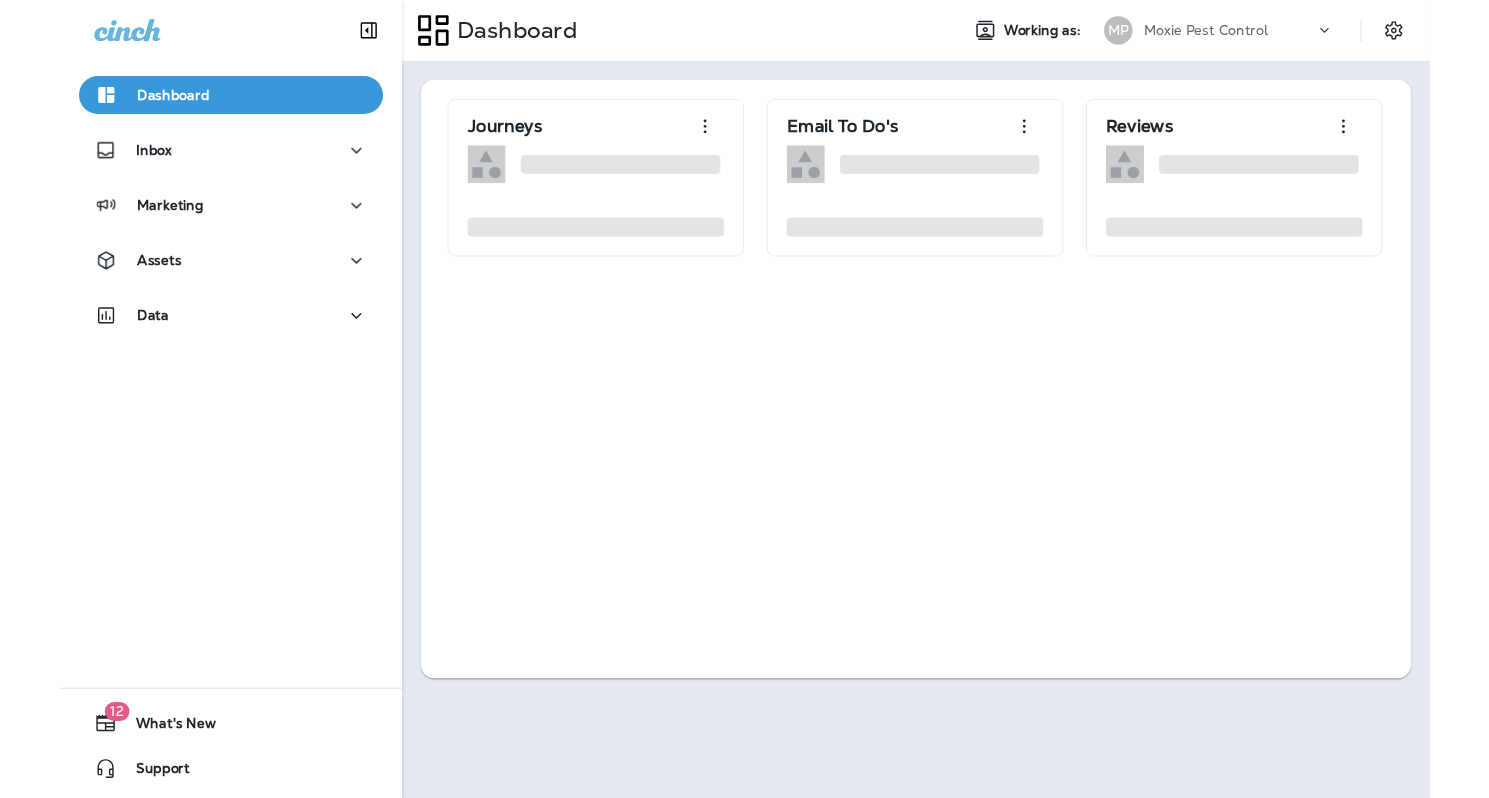 scroll, scrollTop: 0, scrollLeft: 0, axis: both 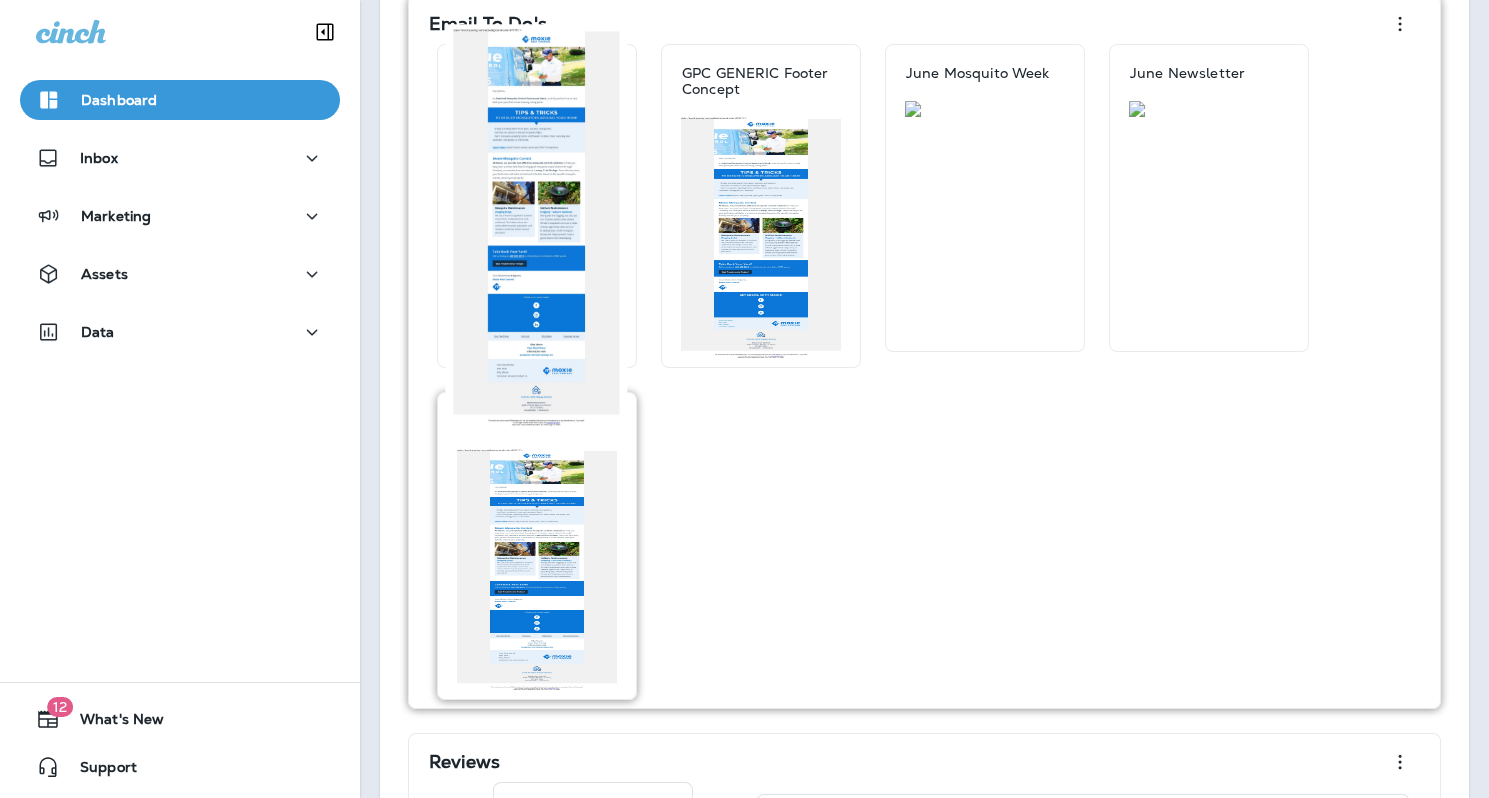 click at bounding box center [537, 570] 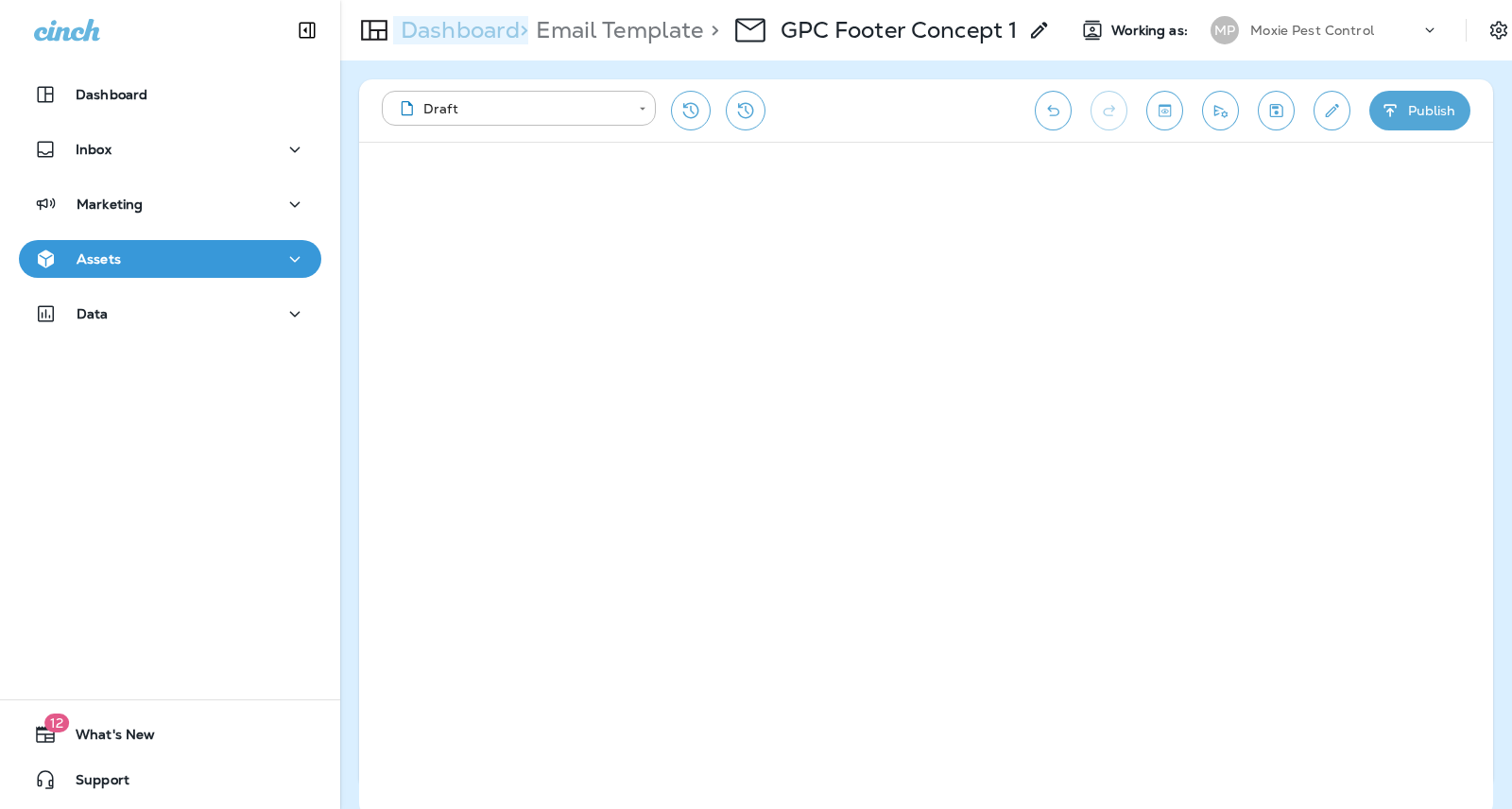 click on "Dashboard  >" at bounding box center [460, 30] 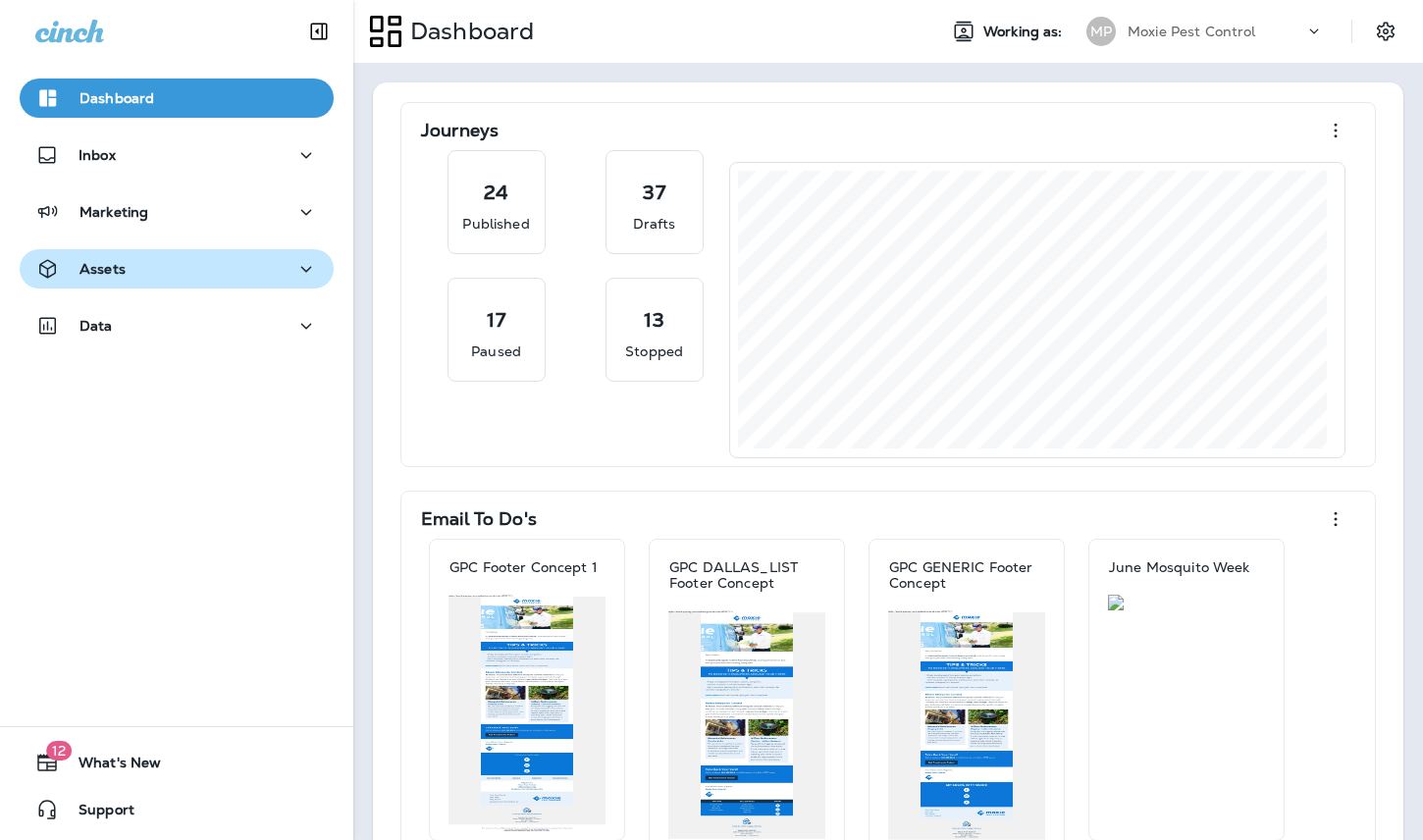 click on "Assets" at bounding box center [177, 269] 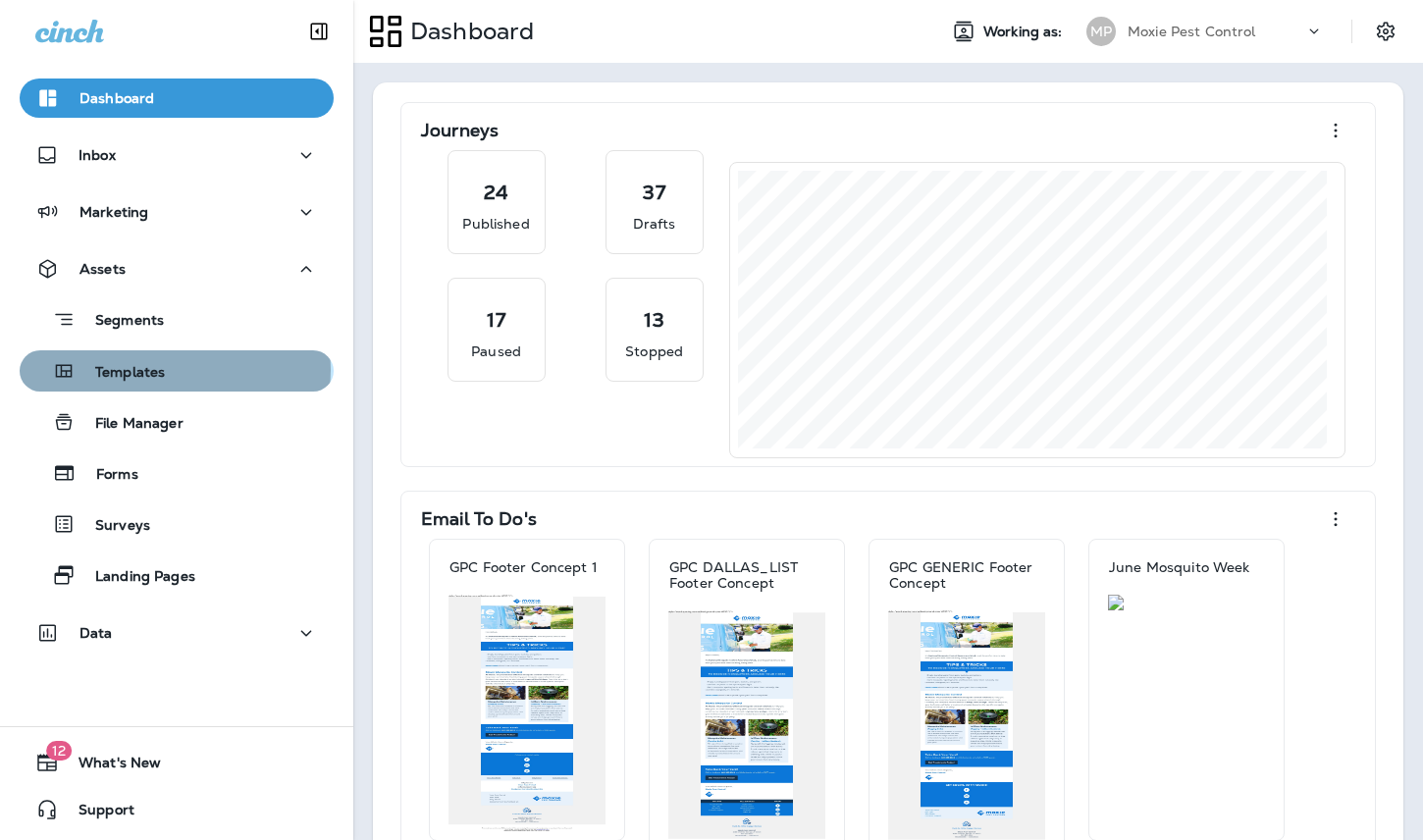 click on "Templates" at bounding box center [177, 371] 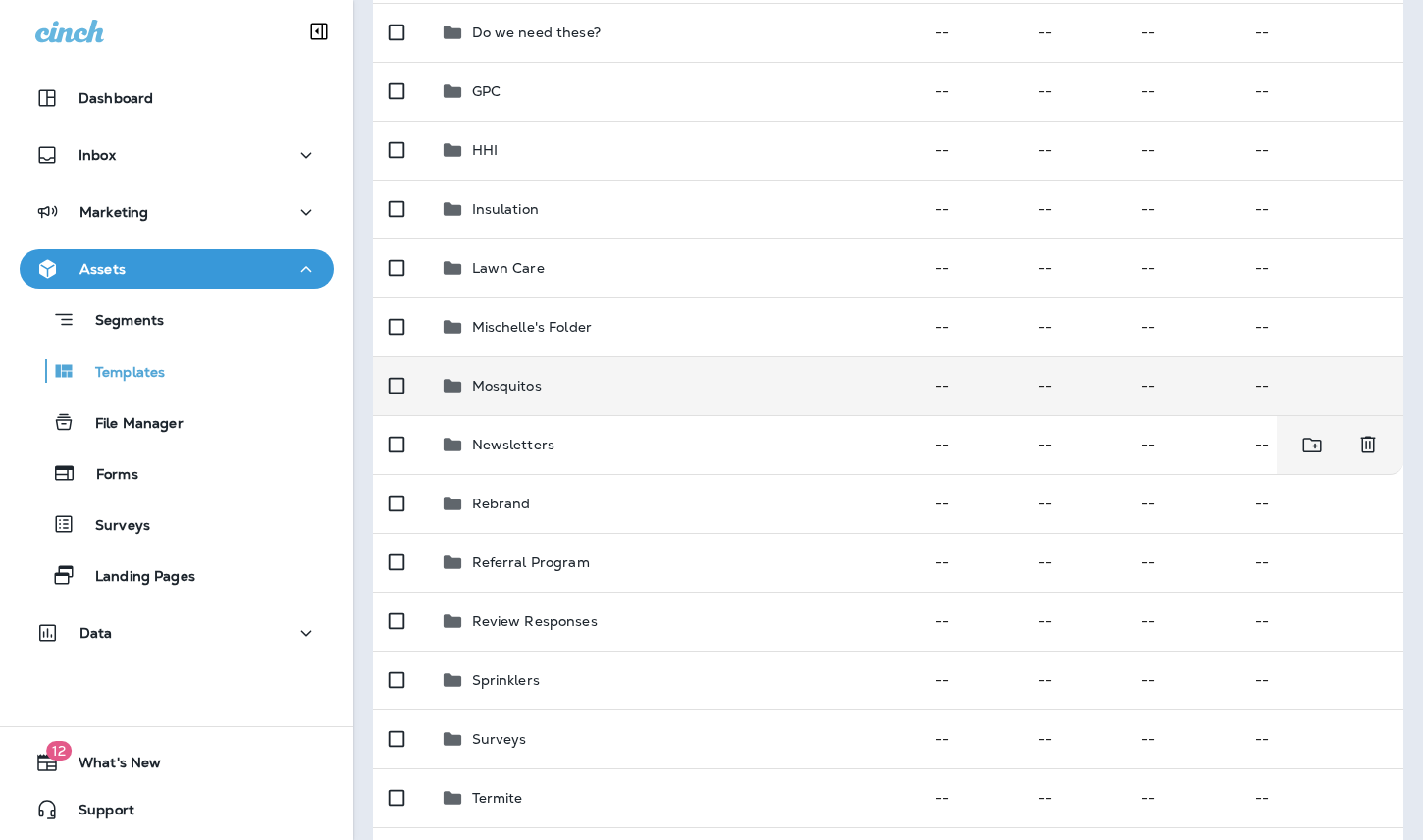 scroll, scrollTop: 429, scrollLeft: 0, axis: vertical 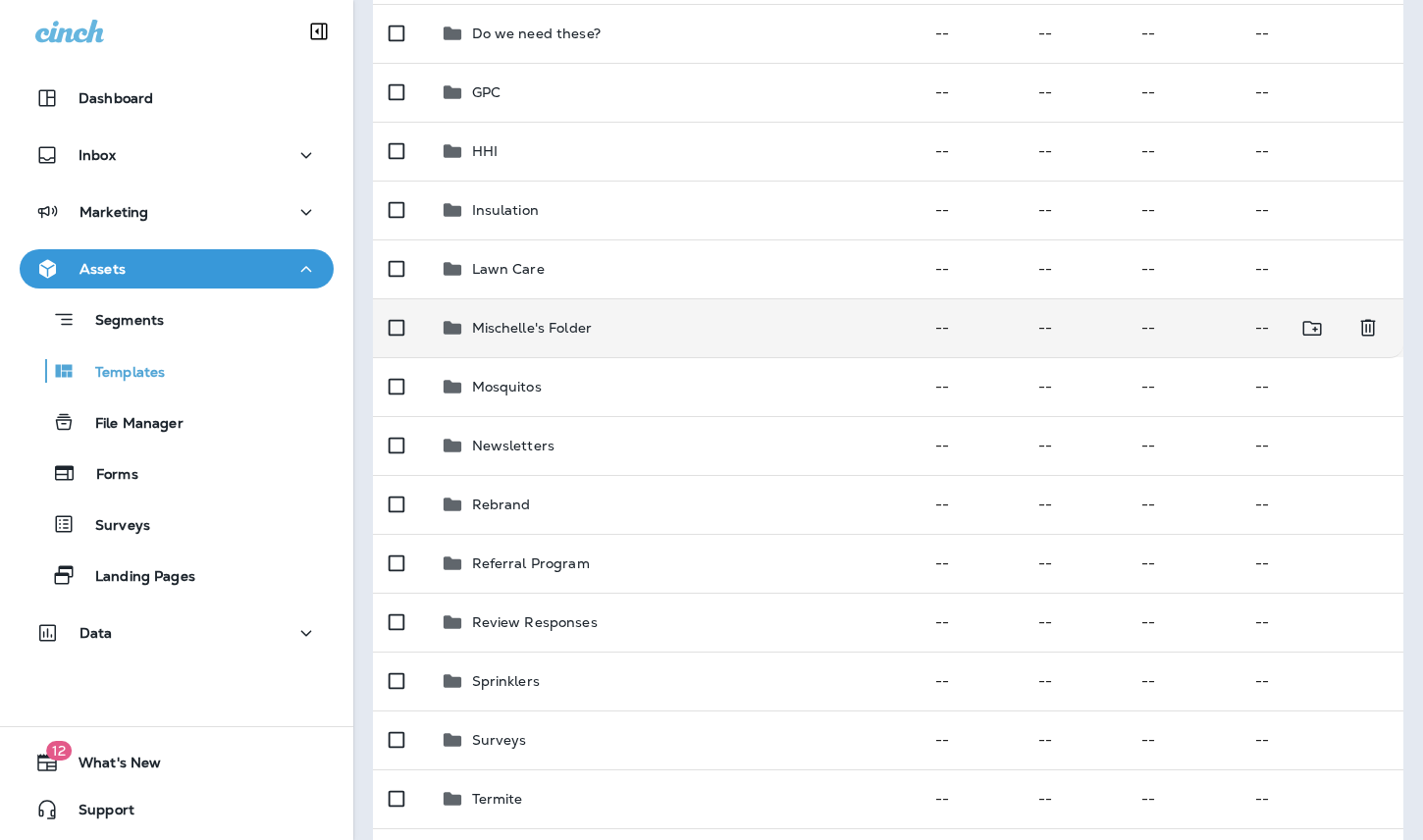 click on "Mischelle's Folder" at bounding box center [532, 328] 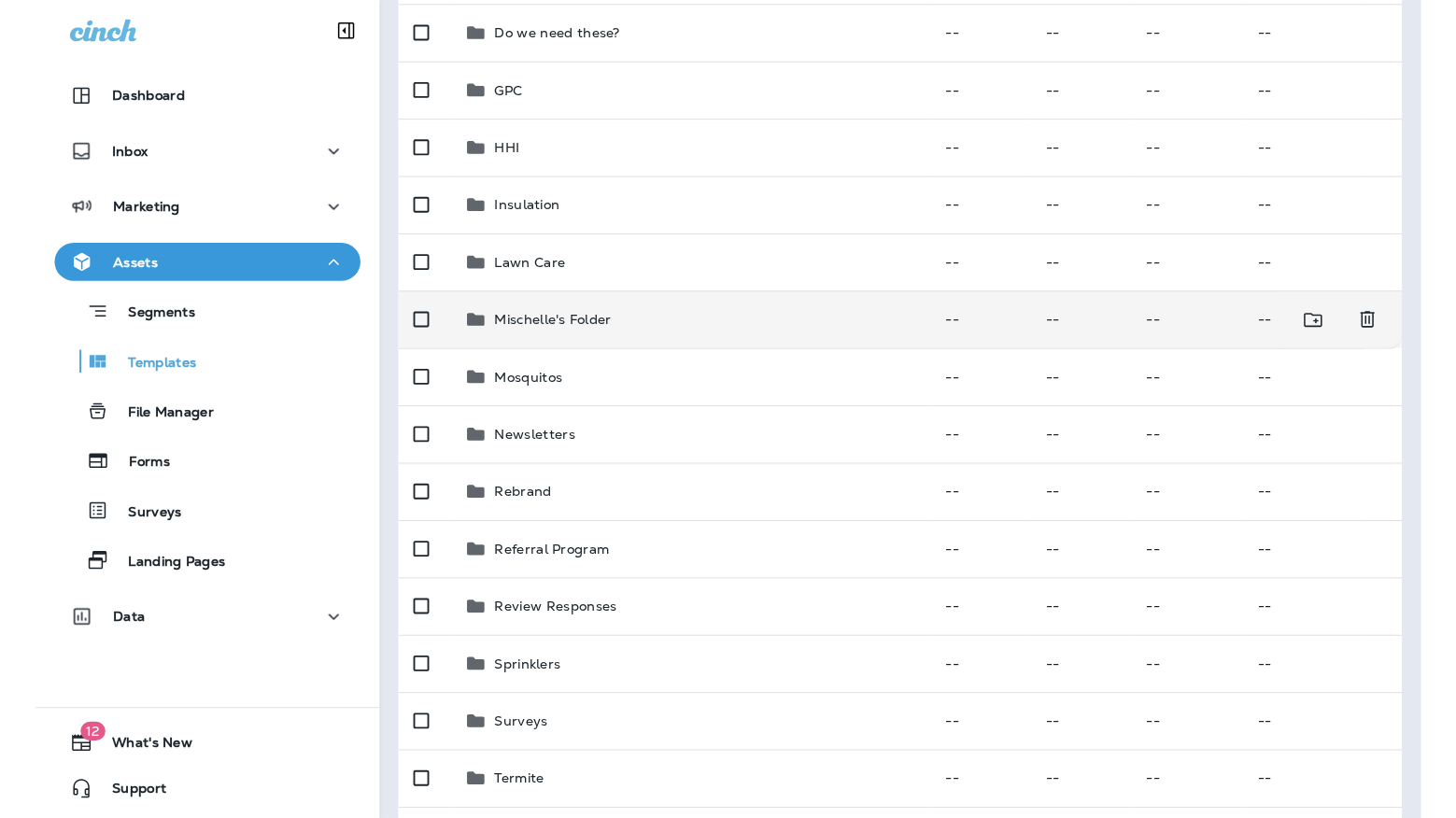 scroll, scrollTop: 0, scrollLeft: 0, axis: both 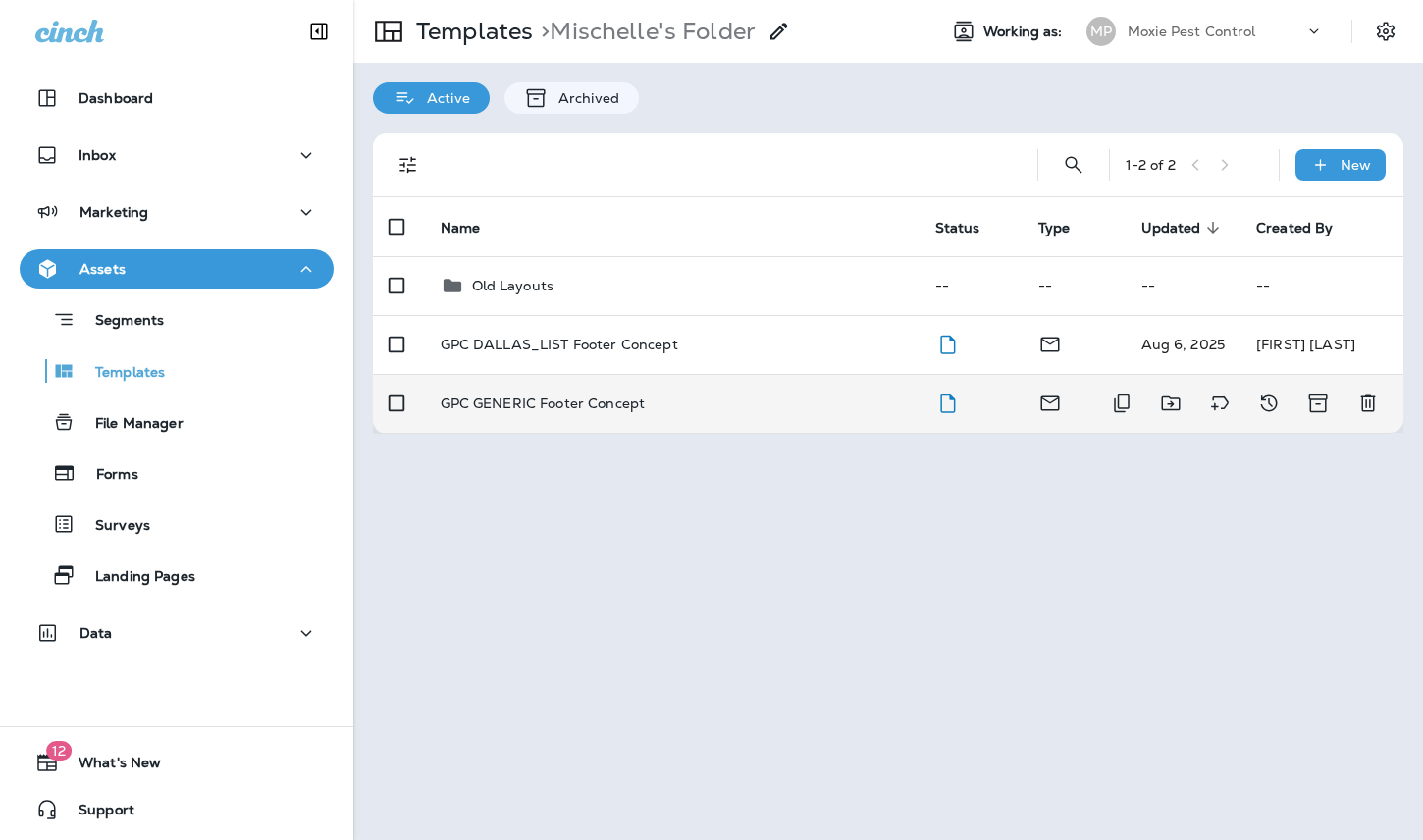 click on "GPC GENERIC Footer Concept" at bounding box center [543, 403] 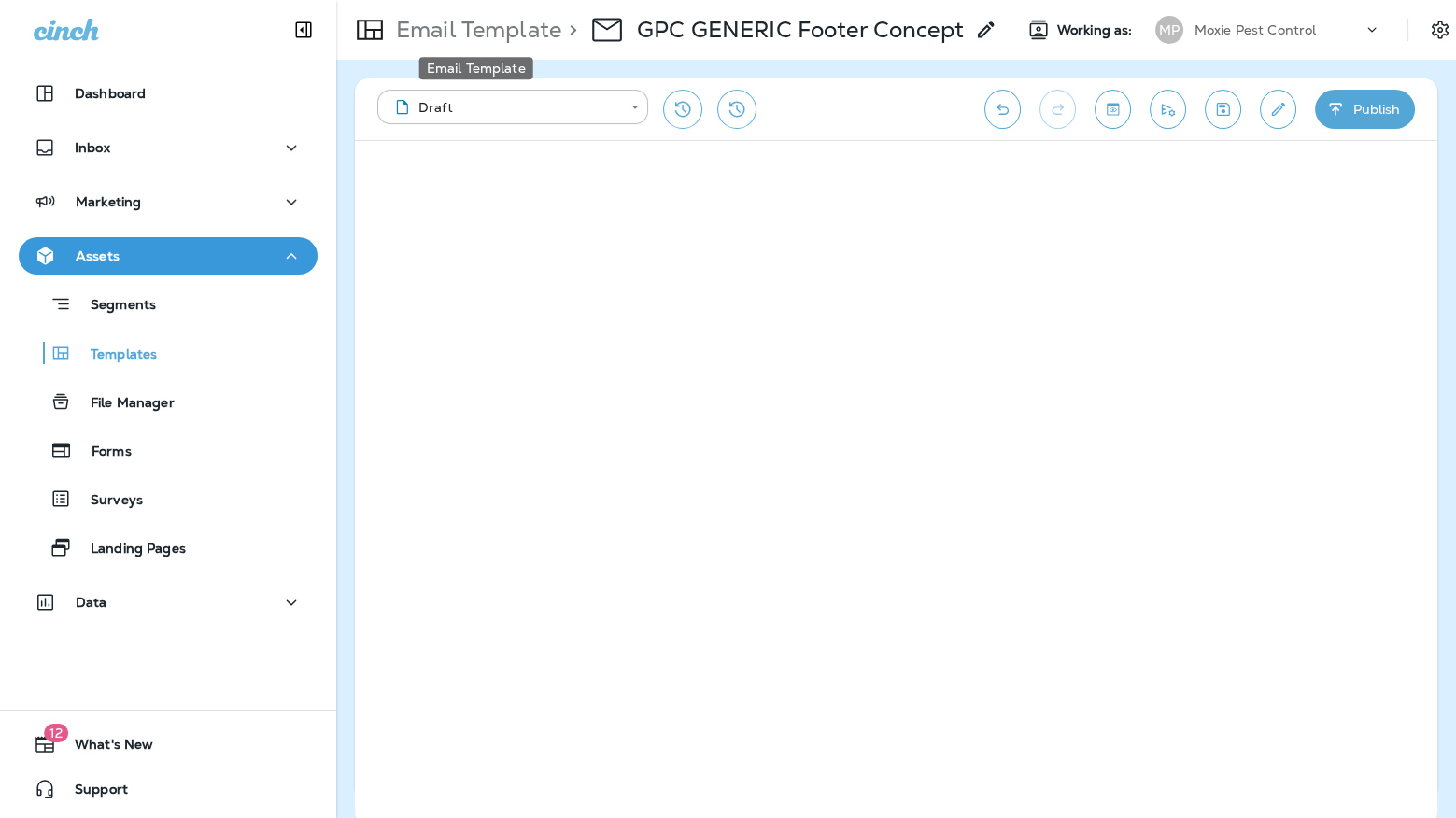 click on "Email Template" at bounding box center [474, 30] 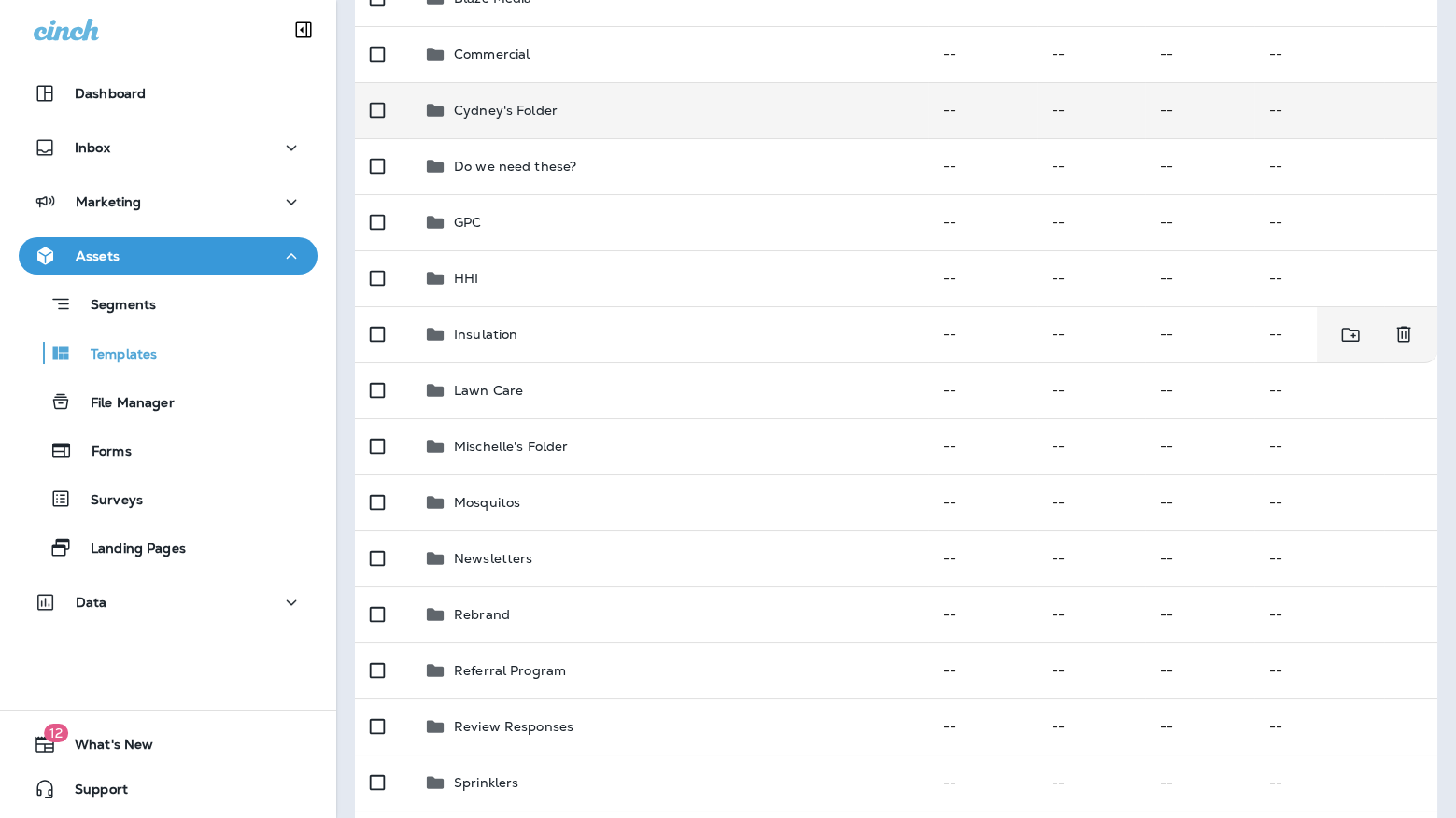 scroll, scrollTop: 305, scrollLeft: 0, axis: vertical 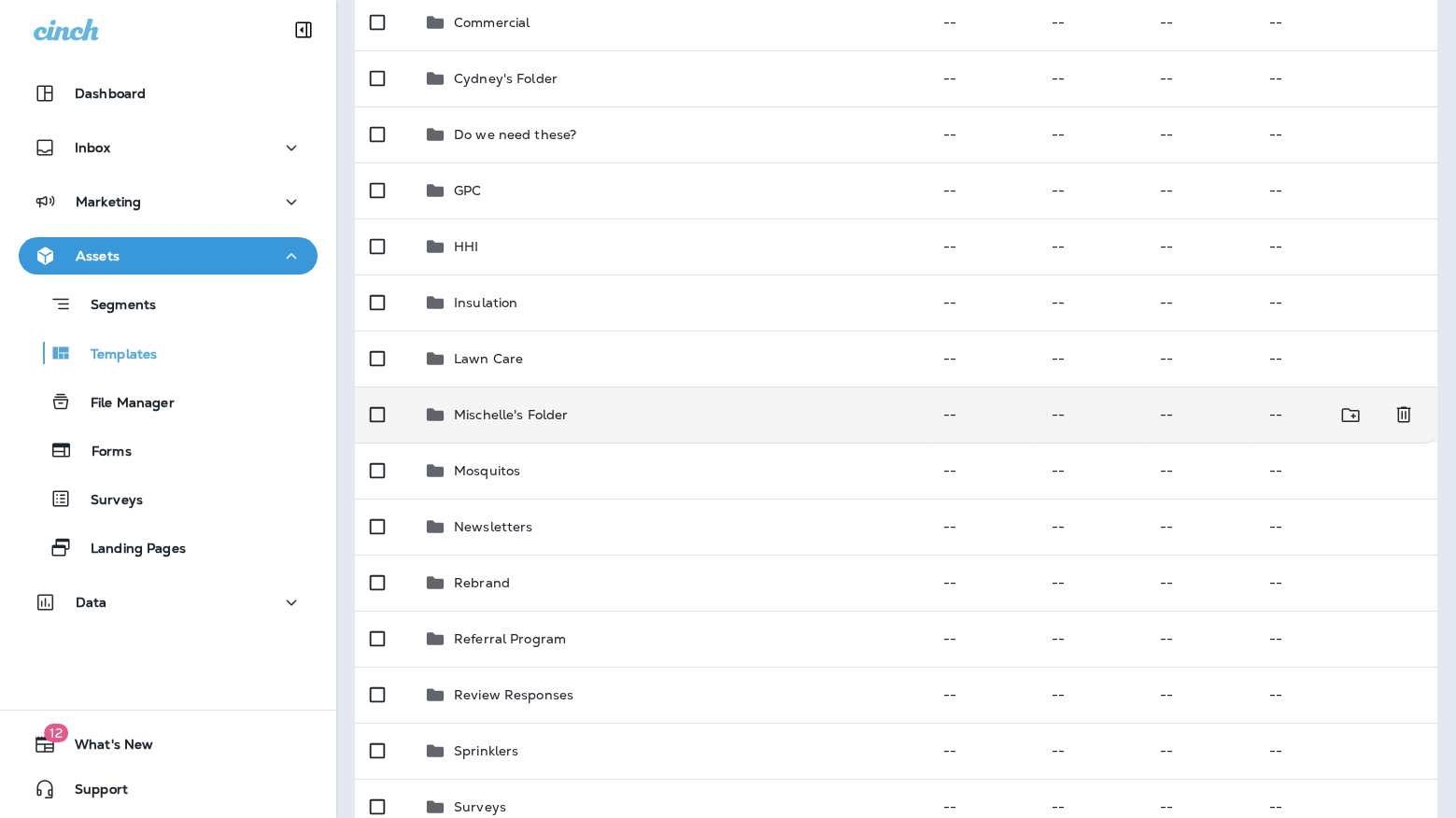 click on "Mischelle's Folder" at bounding box center [511, 415] 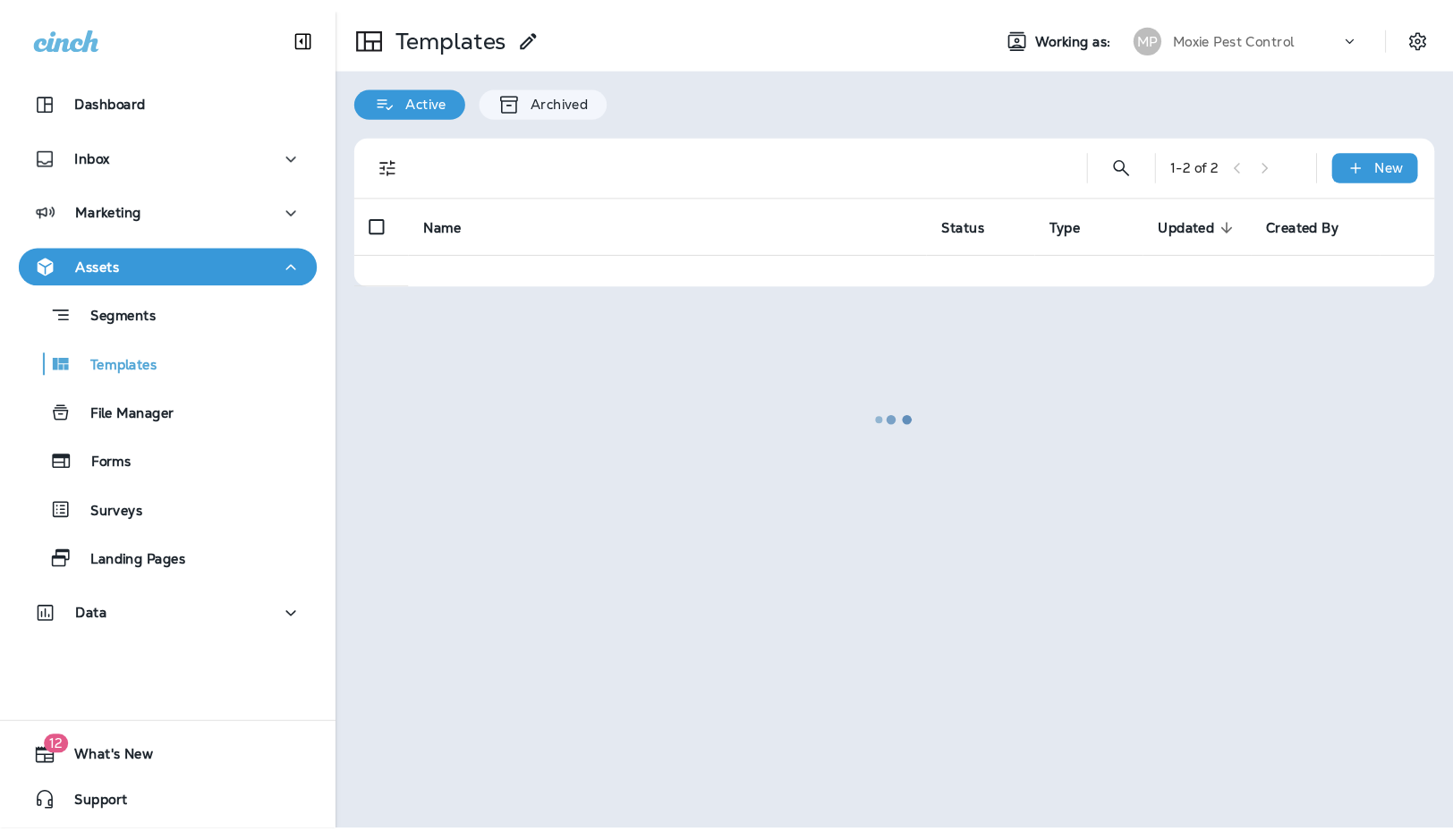 scroll, scrollTop: 0, scrollLeft: 0, axis: both 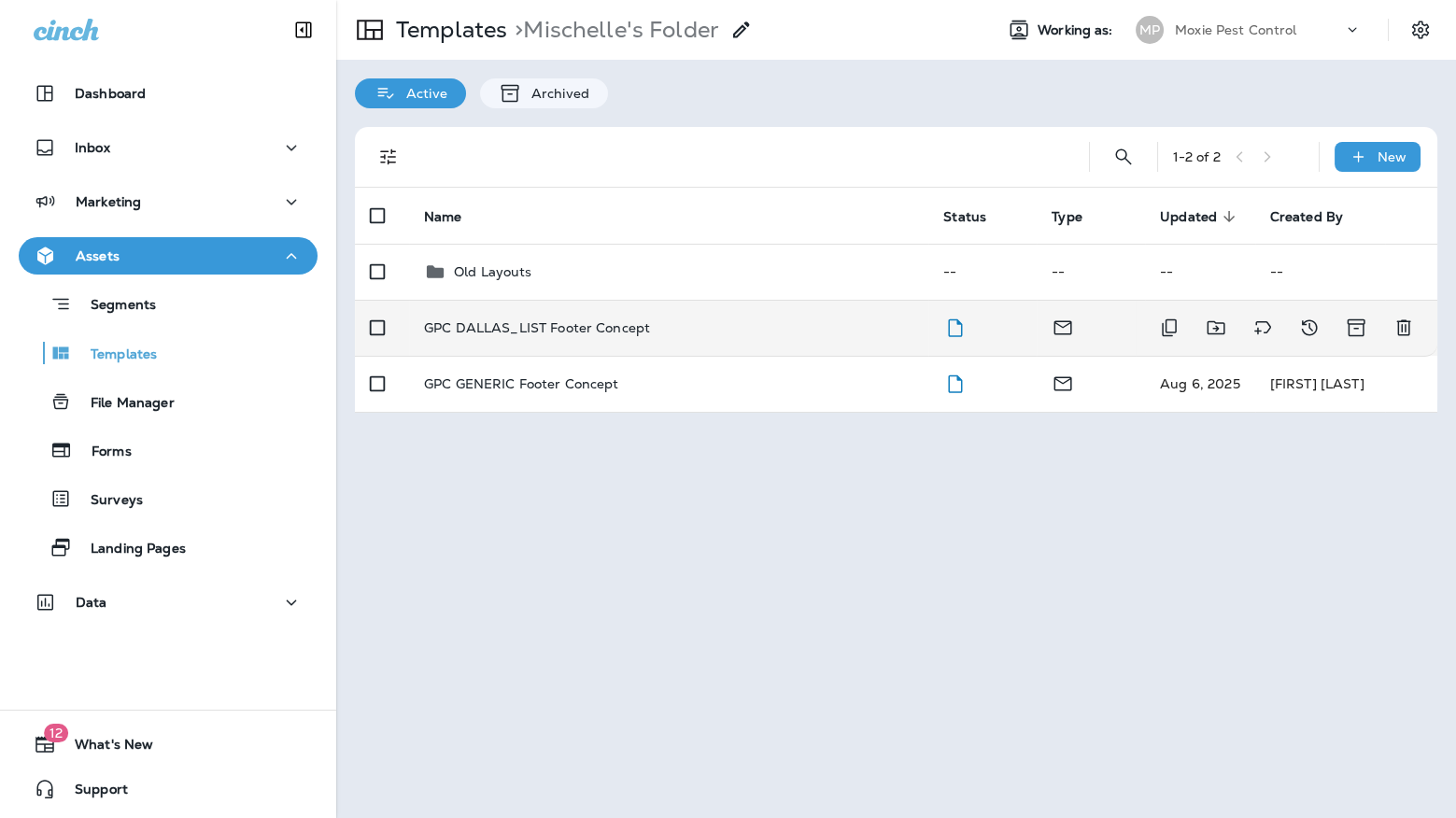 click on "GPC DALLAS_LIST Footer Concept" at bounding box center (669, 328) 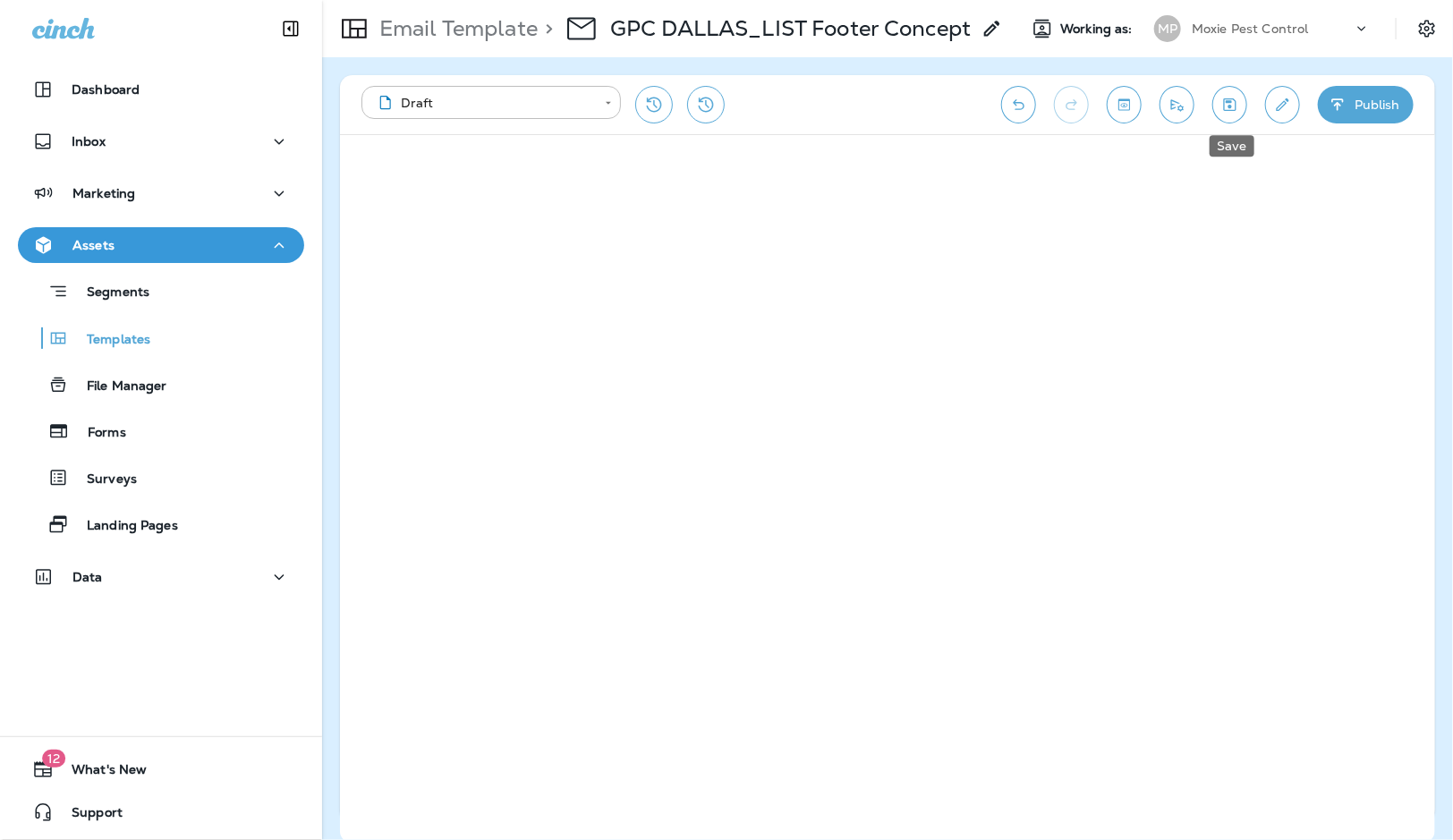click 